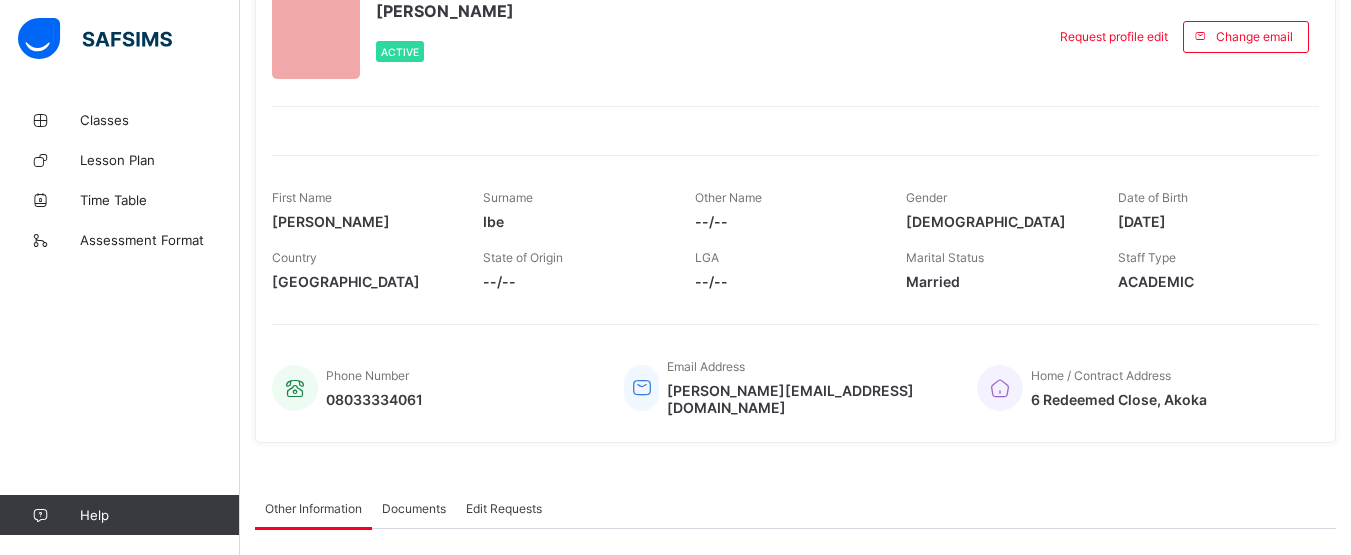 scroll, scrollTop: 0, scrollLeft: 0, axis: both 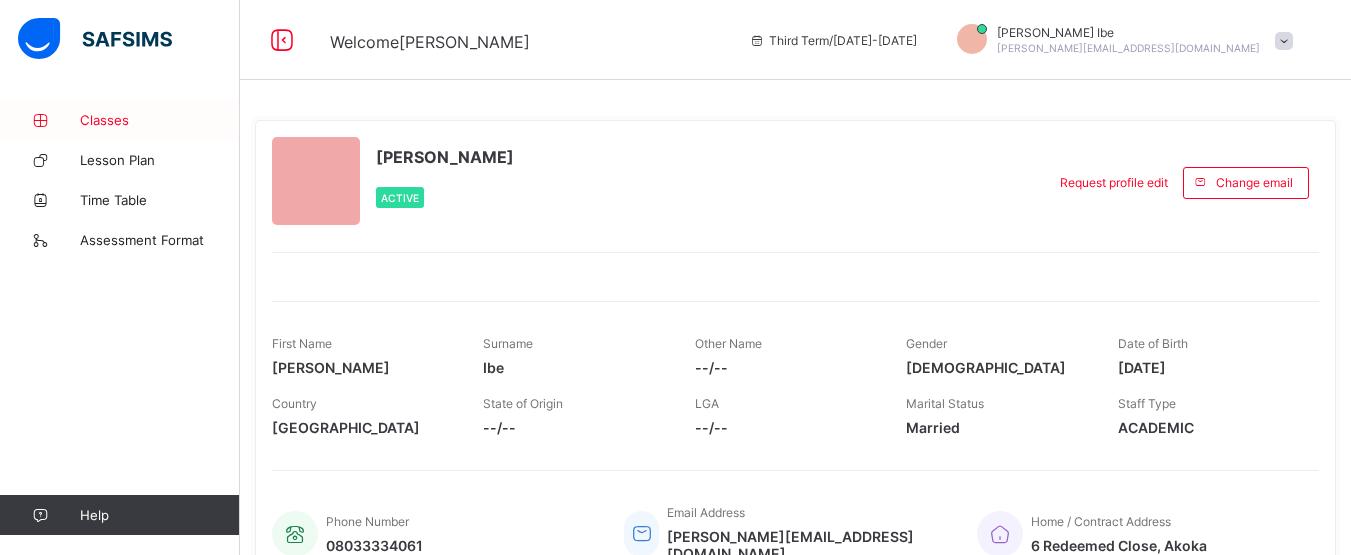 click on "Classes" at bounding box center (160, 120) 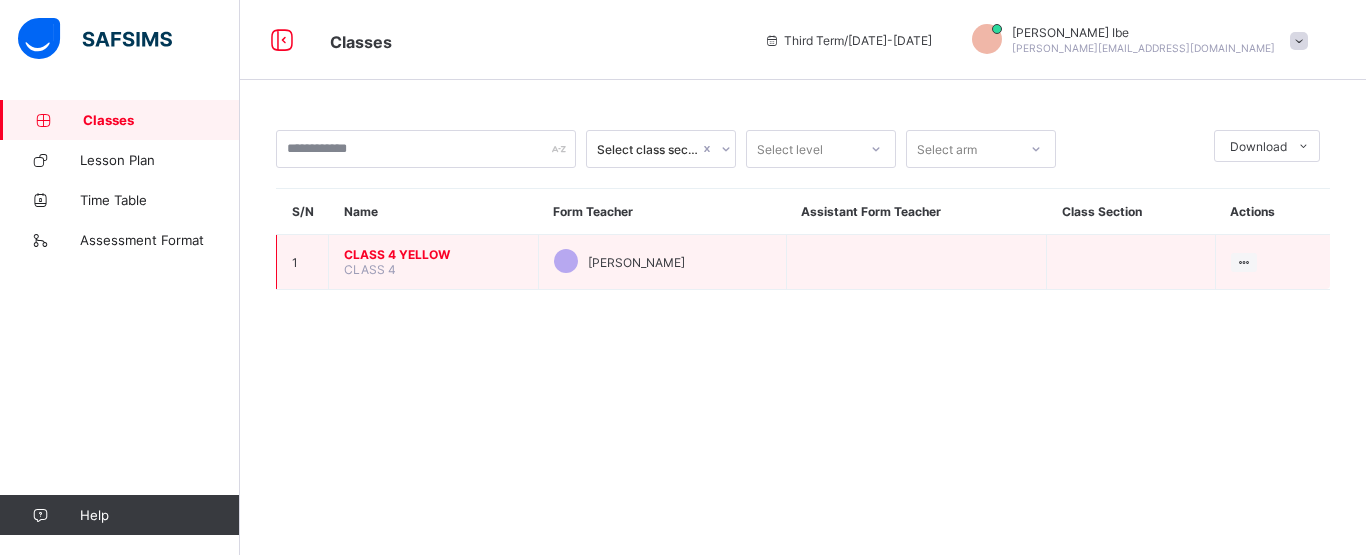 click on "CLASS 4   YELLOW" at bounding box center [433, 254] 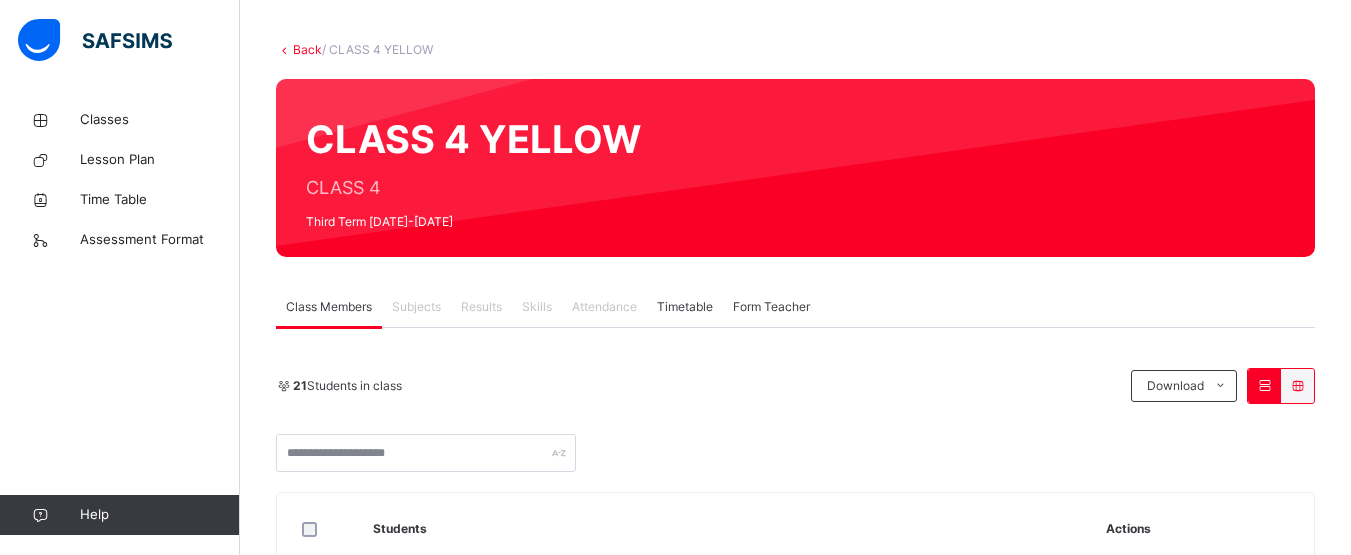scroll, scrollTop: 0, scrollLeft: 0, axis: both 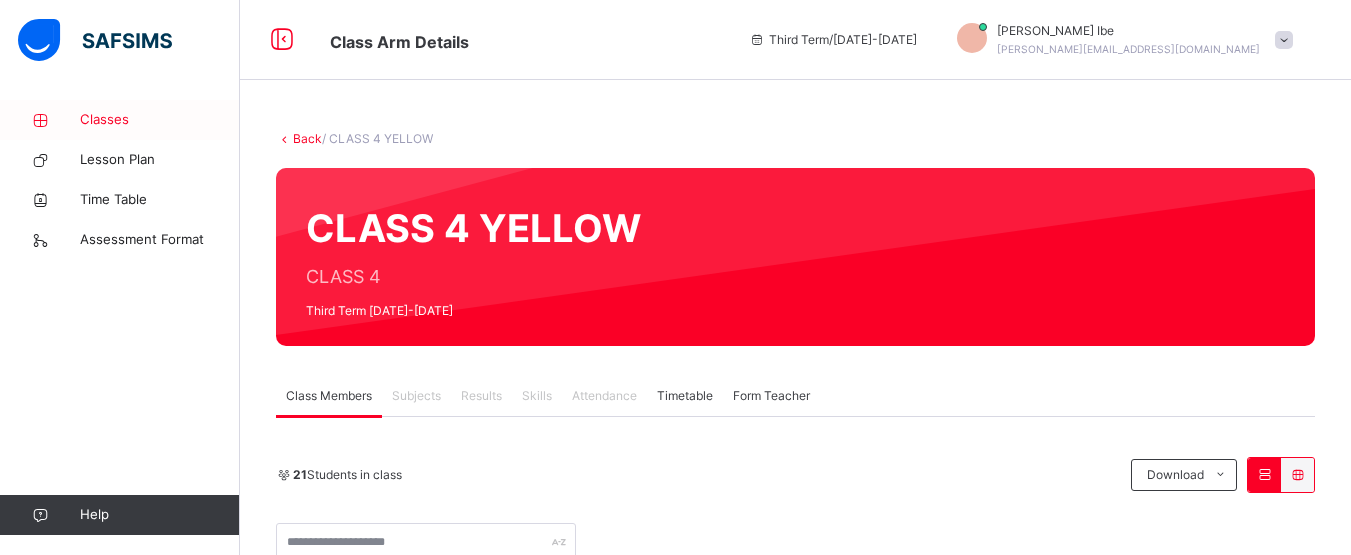 click on "Classes" at bounding box center (160, 120) 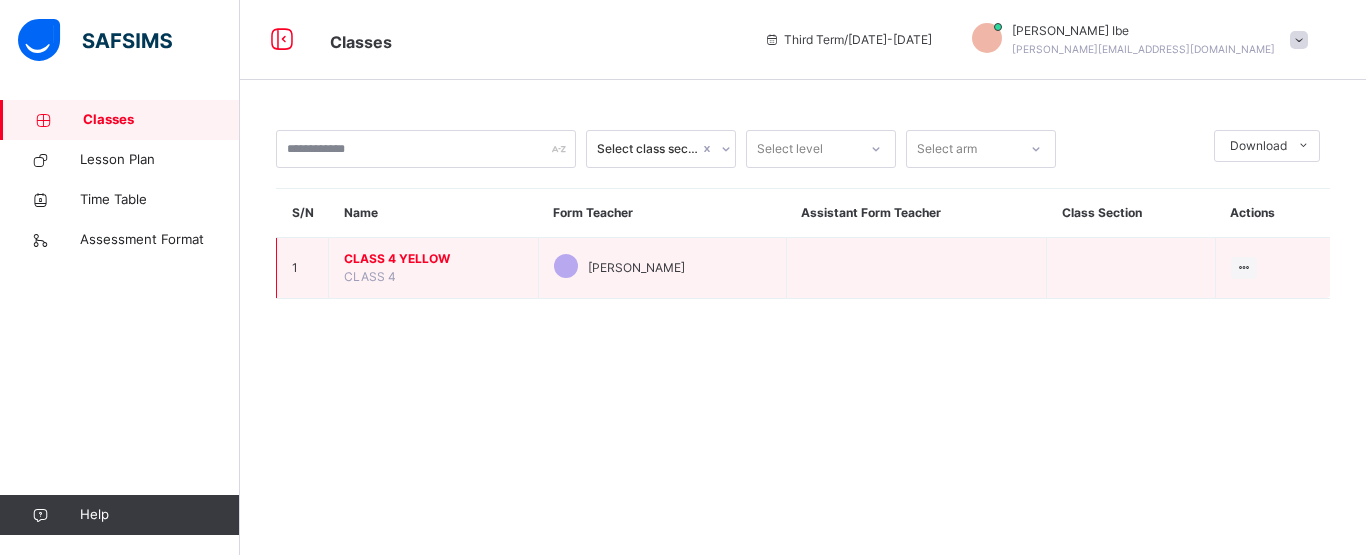 click on "CLASS 4   YELLOW" at bounding box center (433, 259) 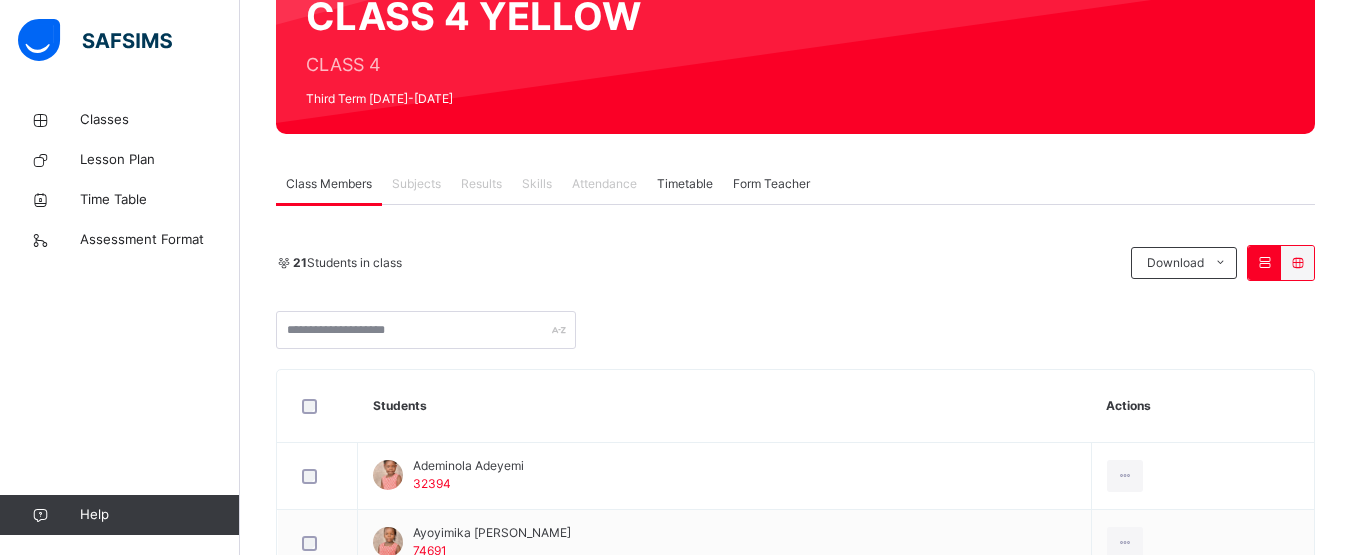 scroll, scrollTop: 213, scrollLeft: 0, axis: vertical 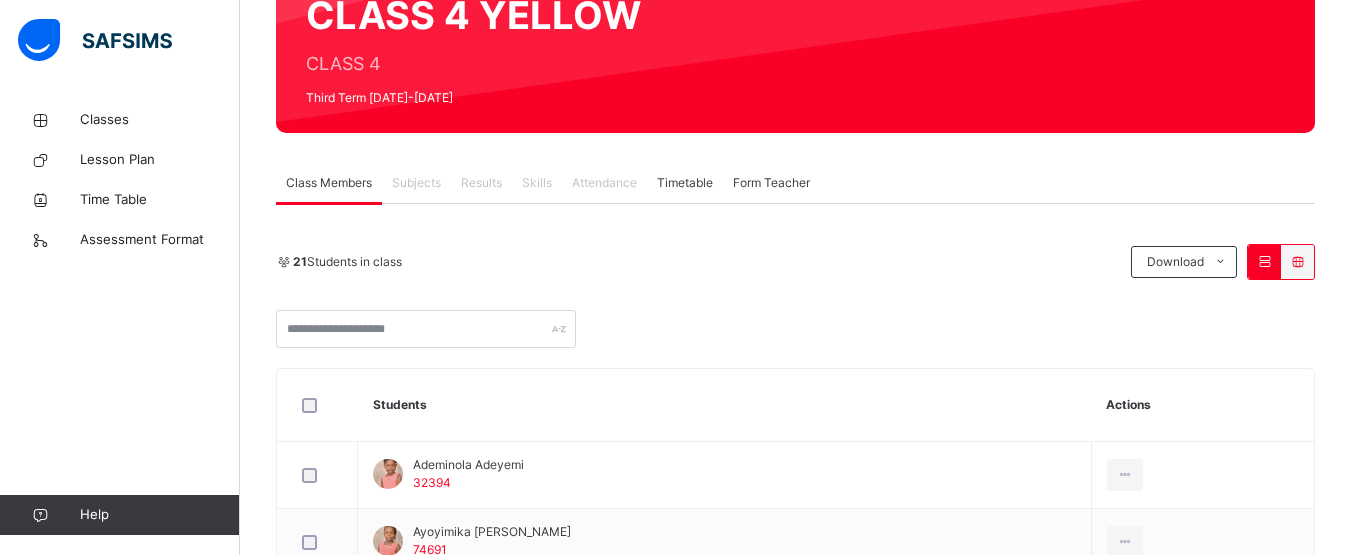 click on "Attendance" at bounding box center [604, 183] 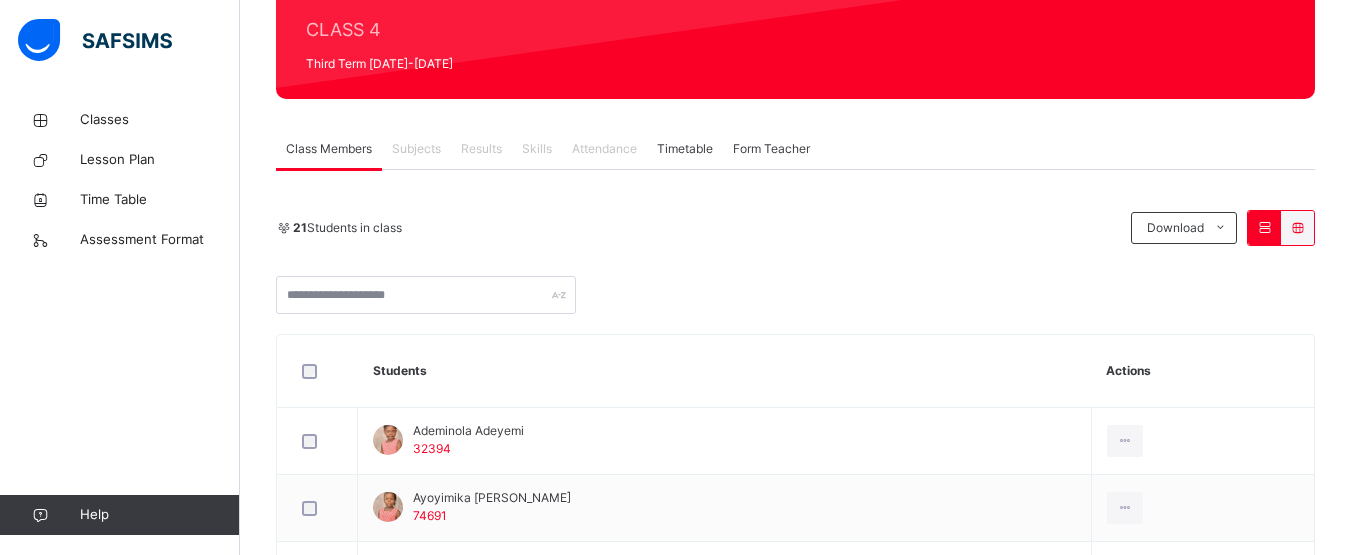 scroll, scrollTop: 242, scrollLeft: 0, axis: vertical 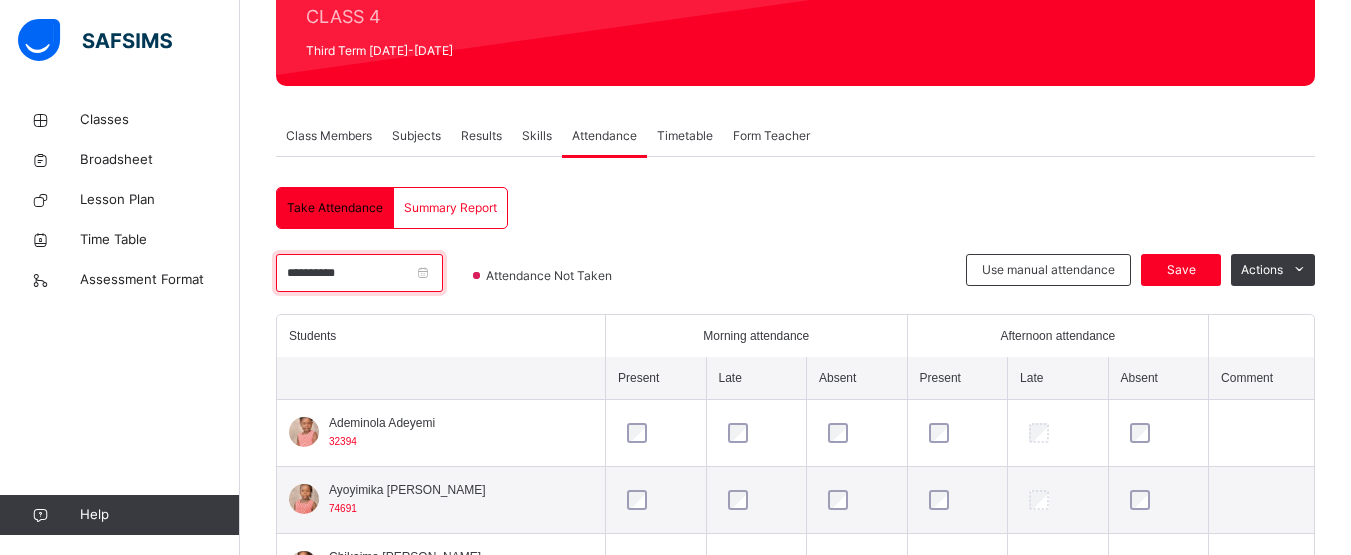 click on "**********" at bounding box center (359, 273) 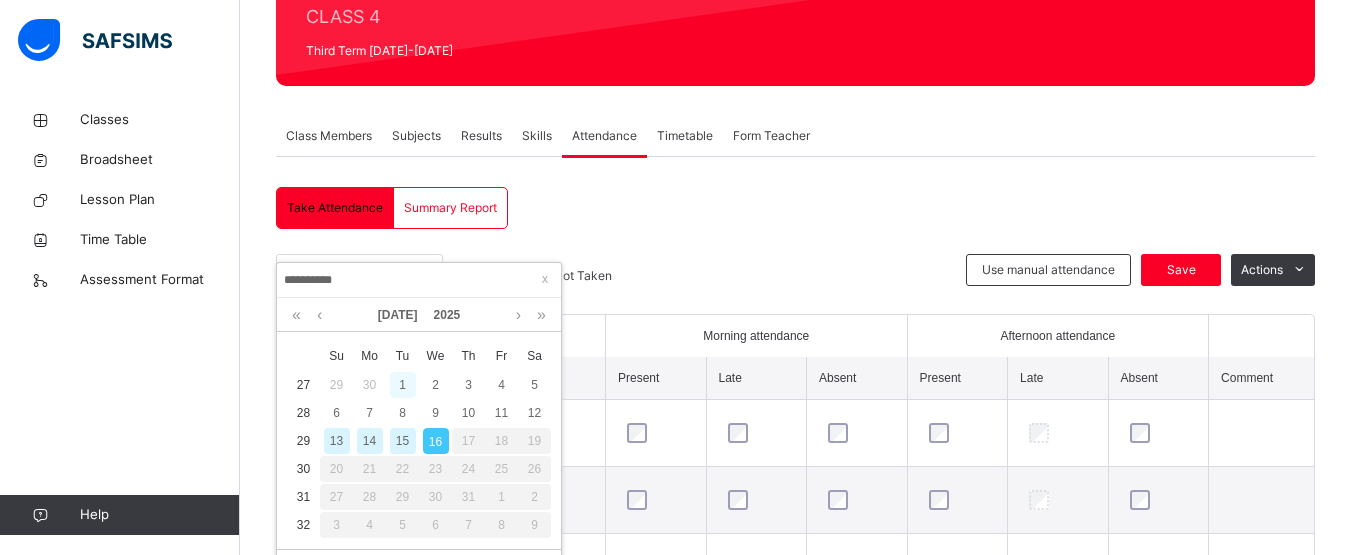 click on "1" at bounding box center [403, 385] 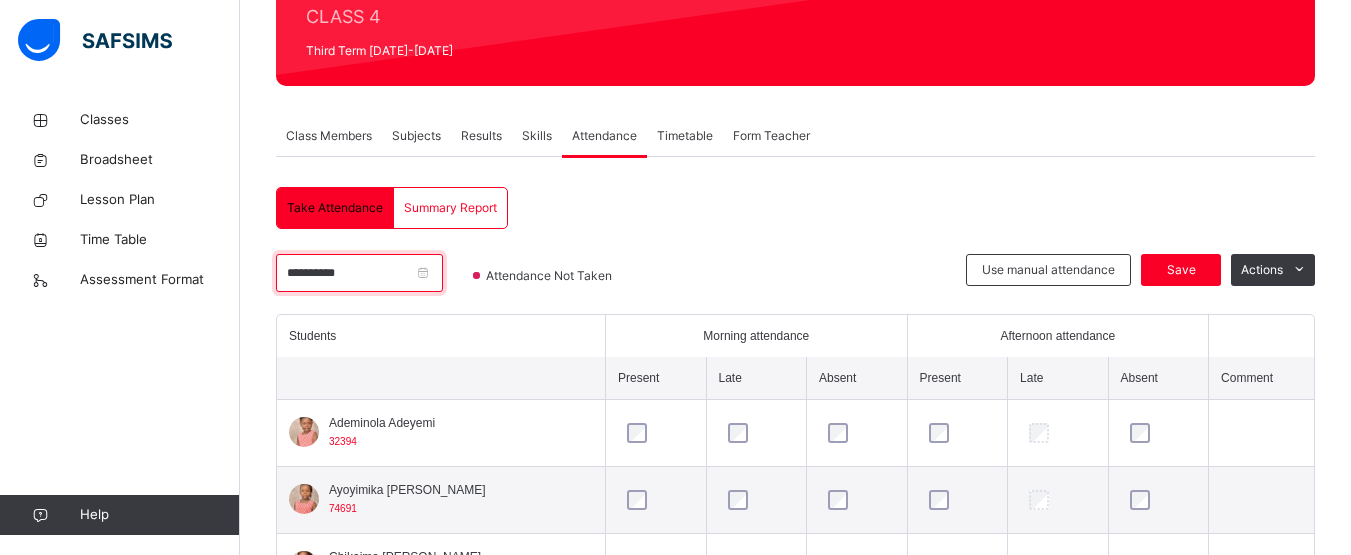 click on "**********" at bounding box center [359, 273] 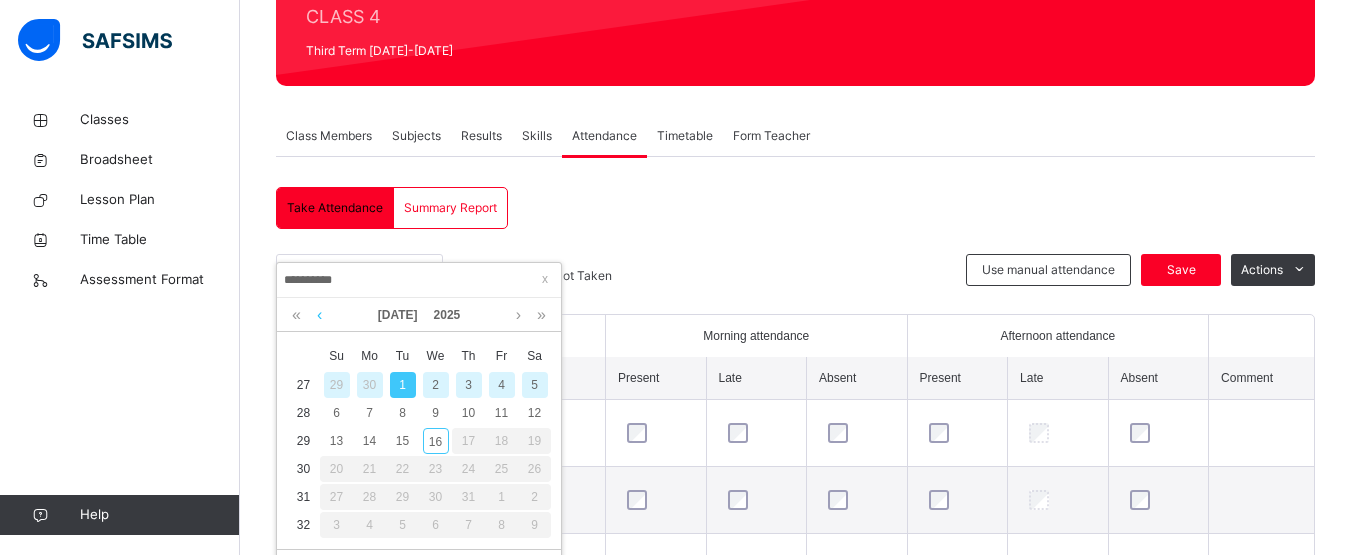 click at bounding box center (319, 315) 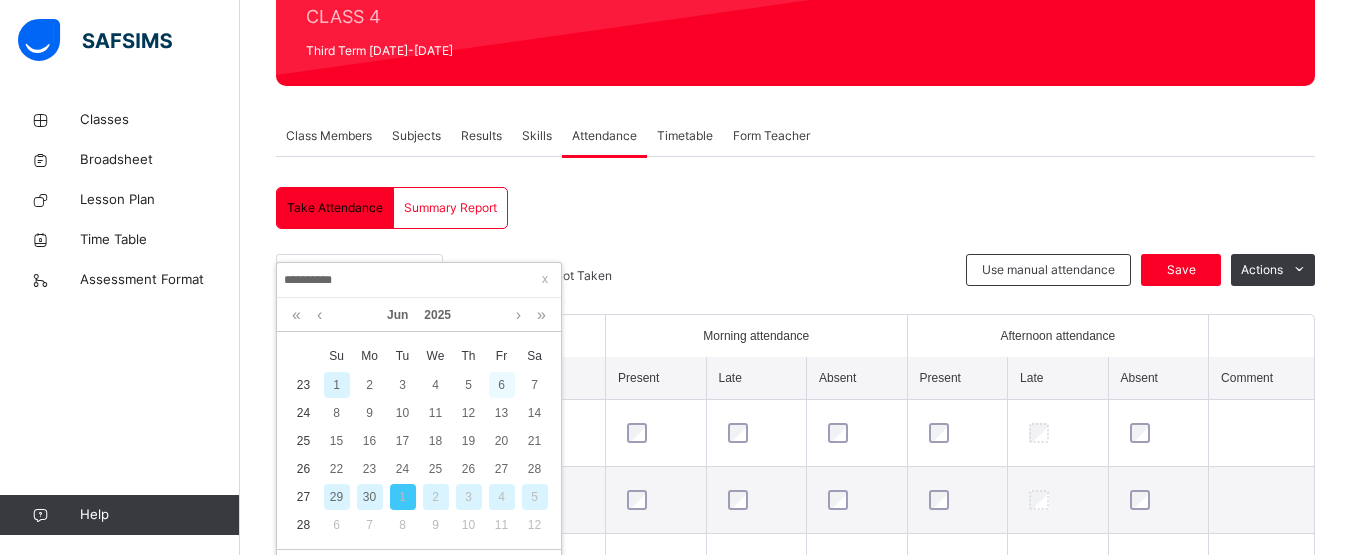 click on "6" at bounding box center [502, 385] 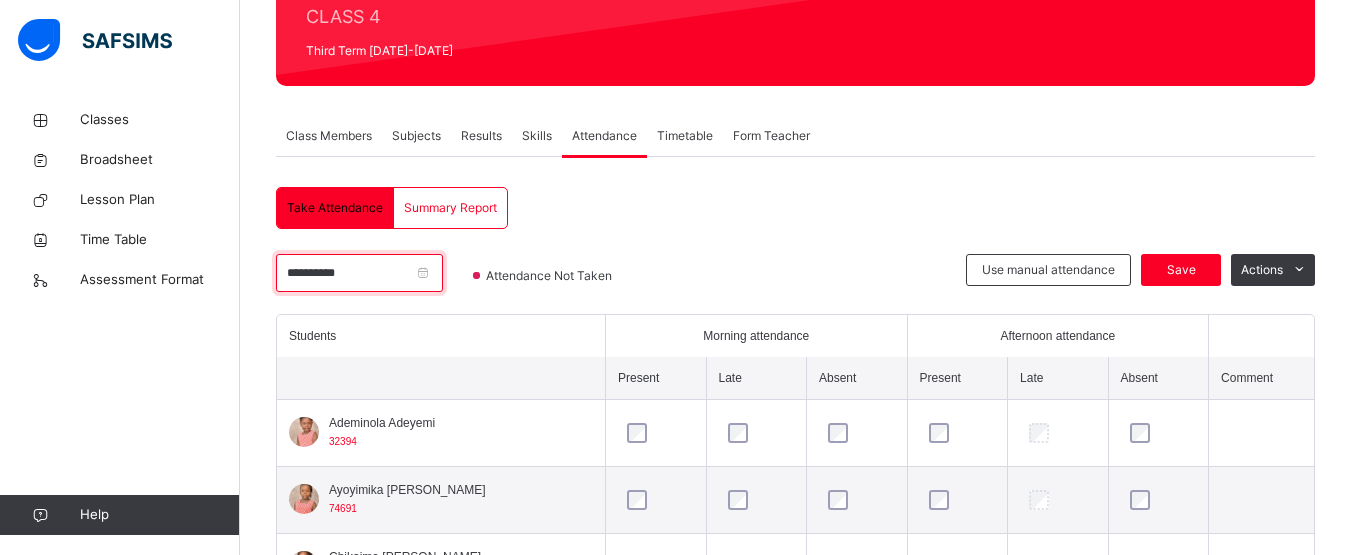 click on "**********" at bounding box center (359, 273) 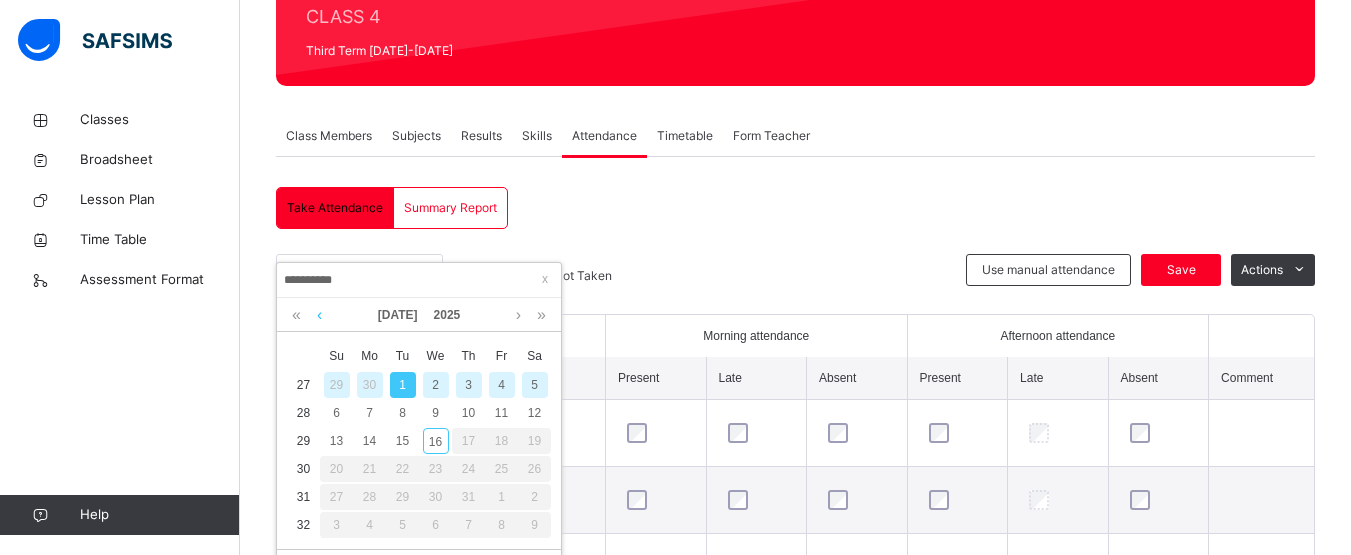 click at bounding box center (319, 315) 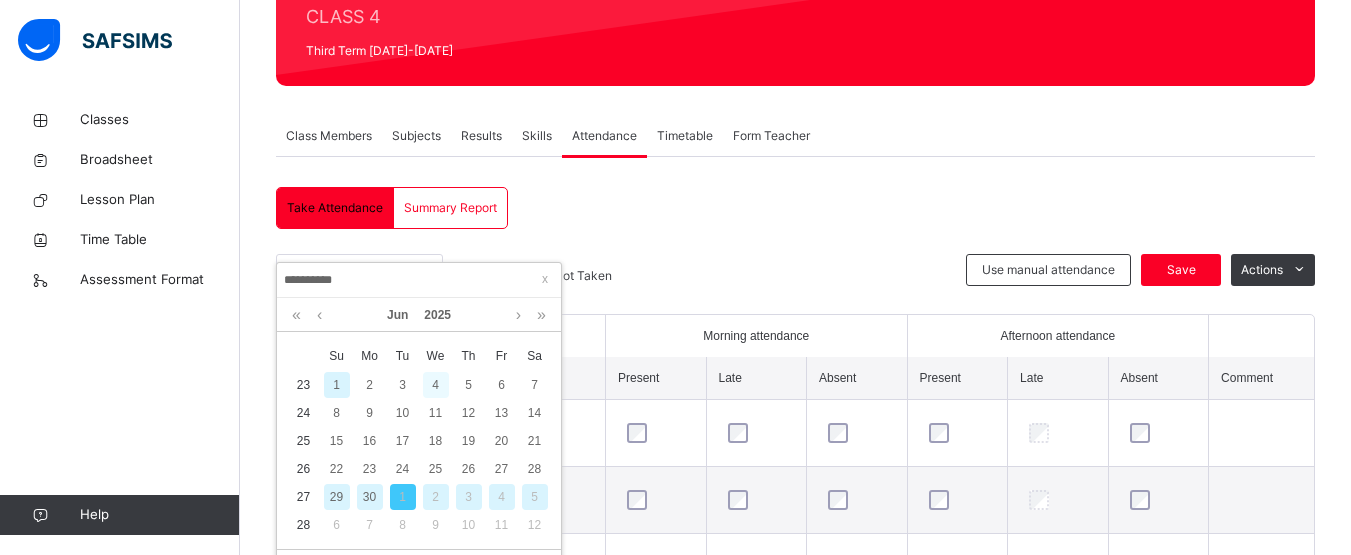 click on "4" at bounding box center (436, 385) 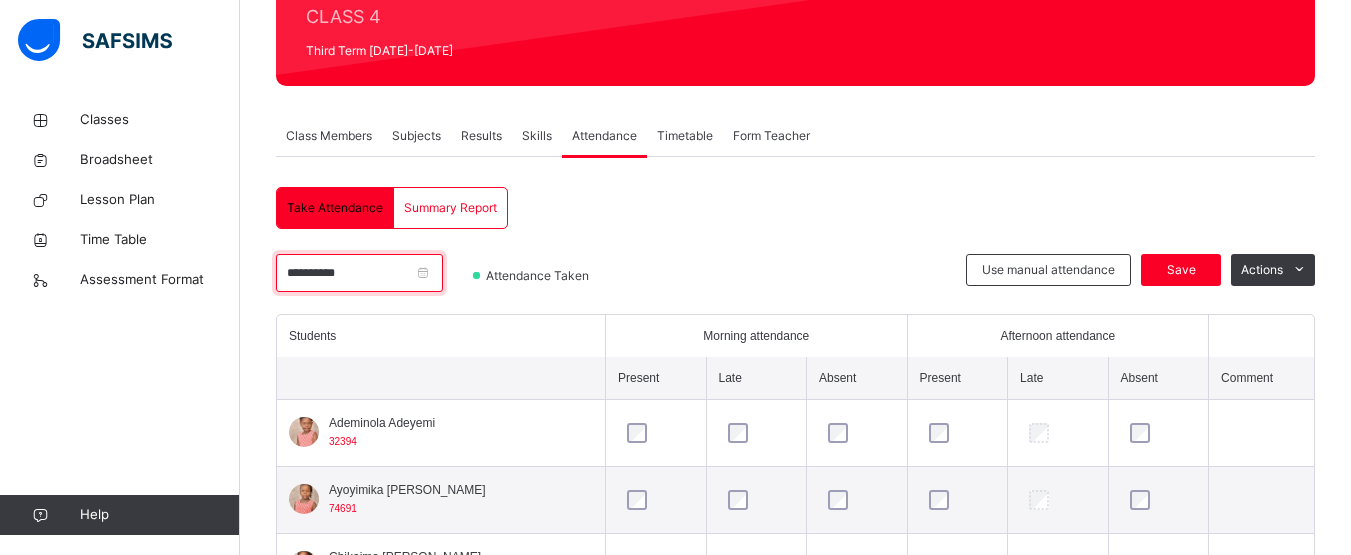click on "**********" at bounding box center [359, 273] 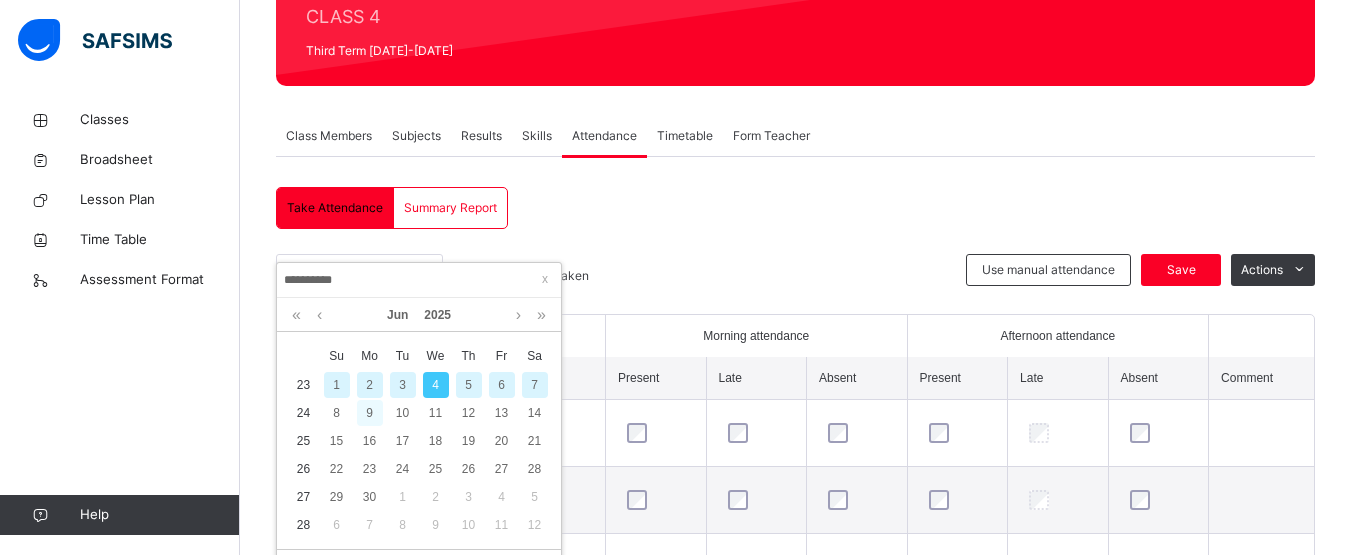 click on "9" at bounding box center (370, 413) 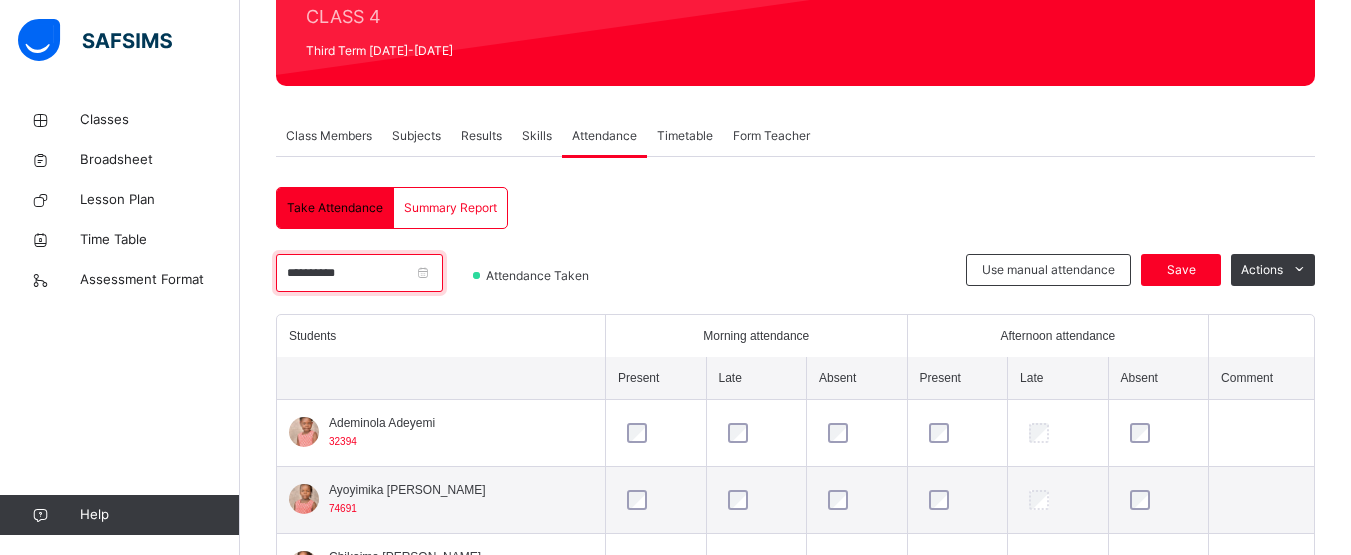 click on "**********" at bounding box center (359, 273) 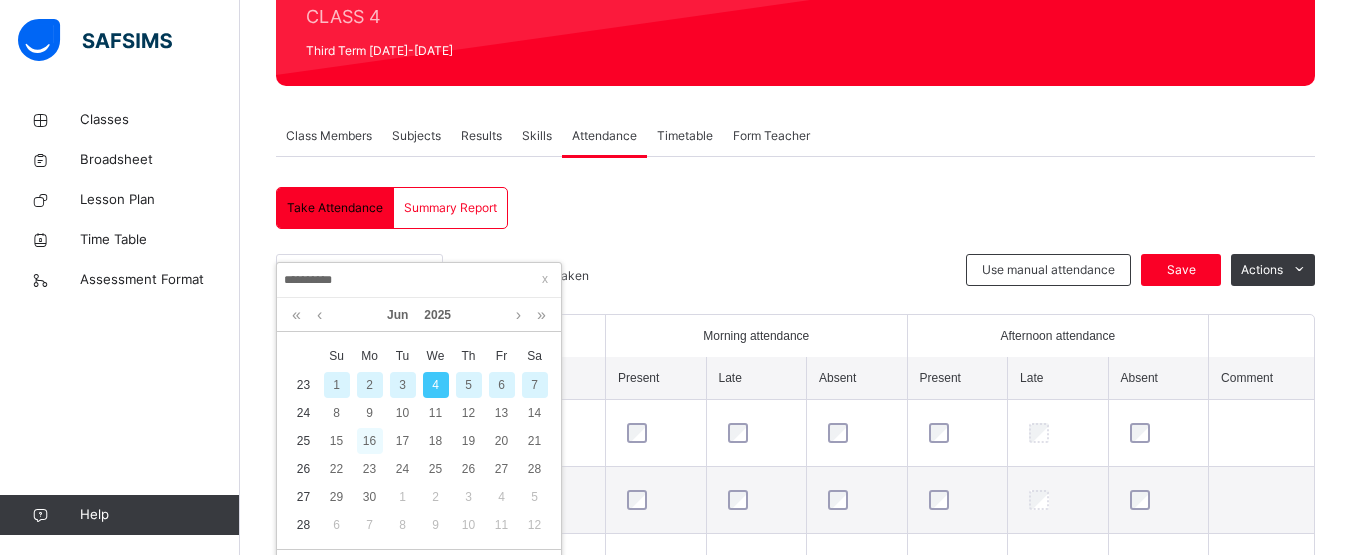 click on "16" at bounding box center (370, 441) 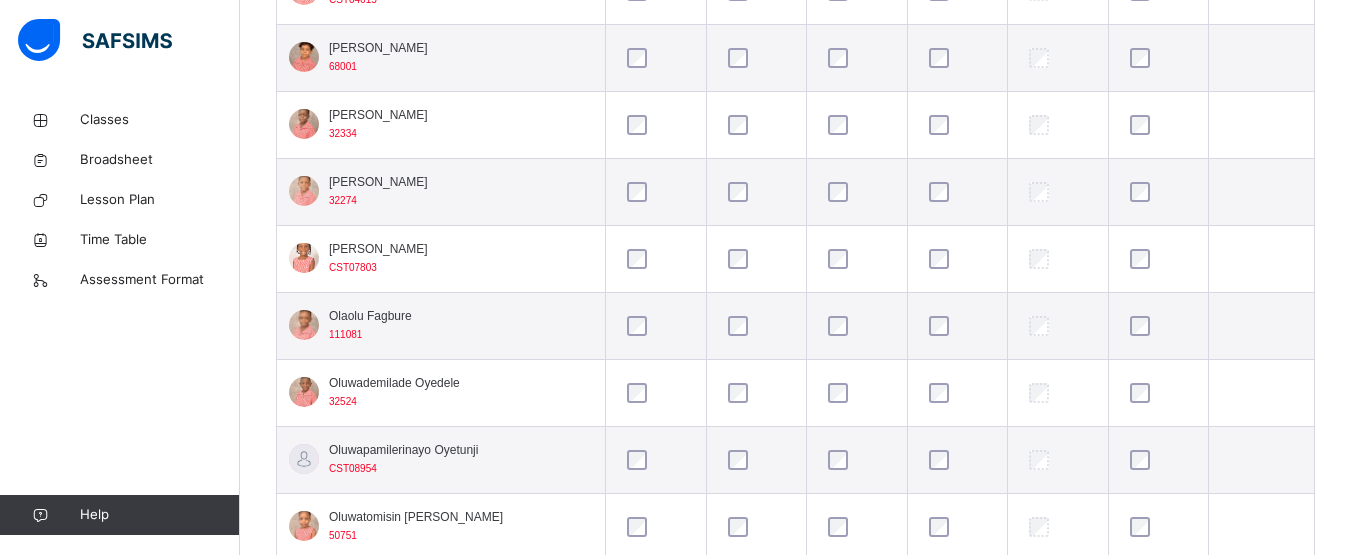scroll, scrollTop: 1373, scrollLeft: 0, axis: vertical 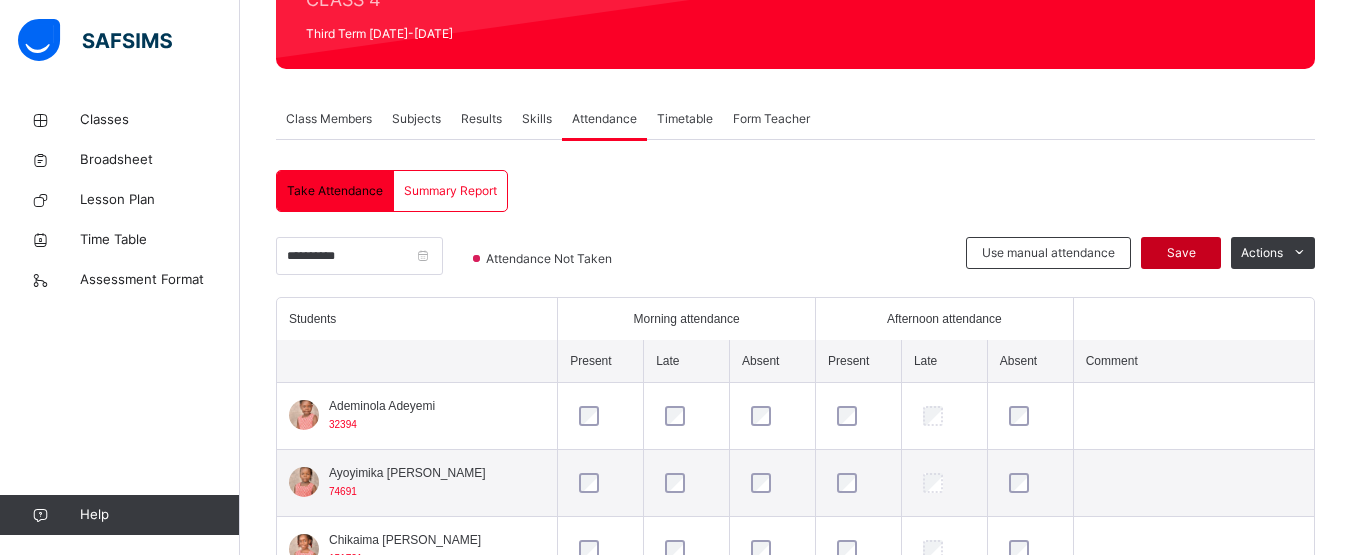 click on "Save" at bounding box center [1181, 253] 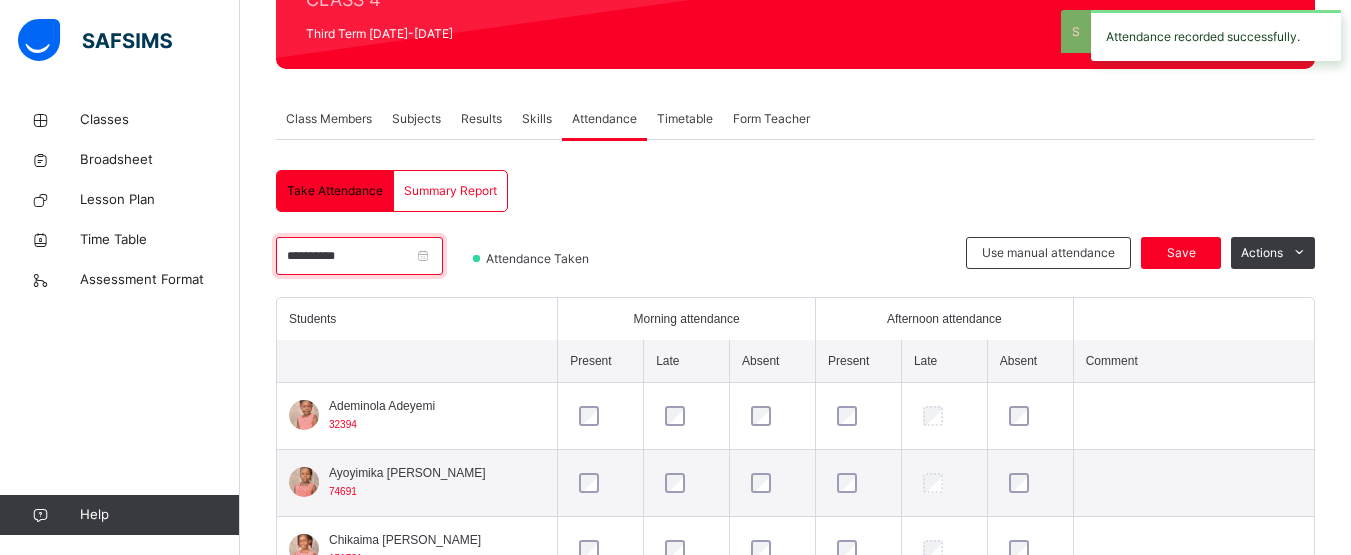 click on "**********" at bounding box center (359, 256) 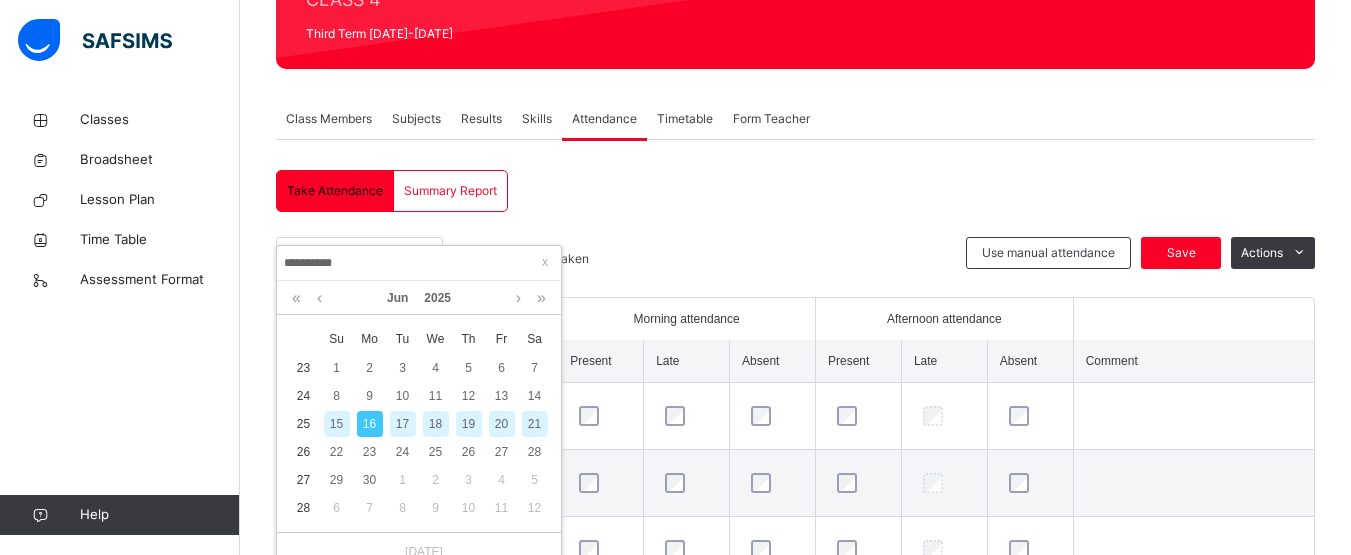 click on "17" at bounding box center [403, 424] 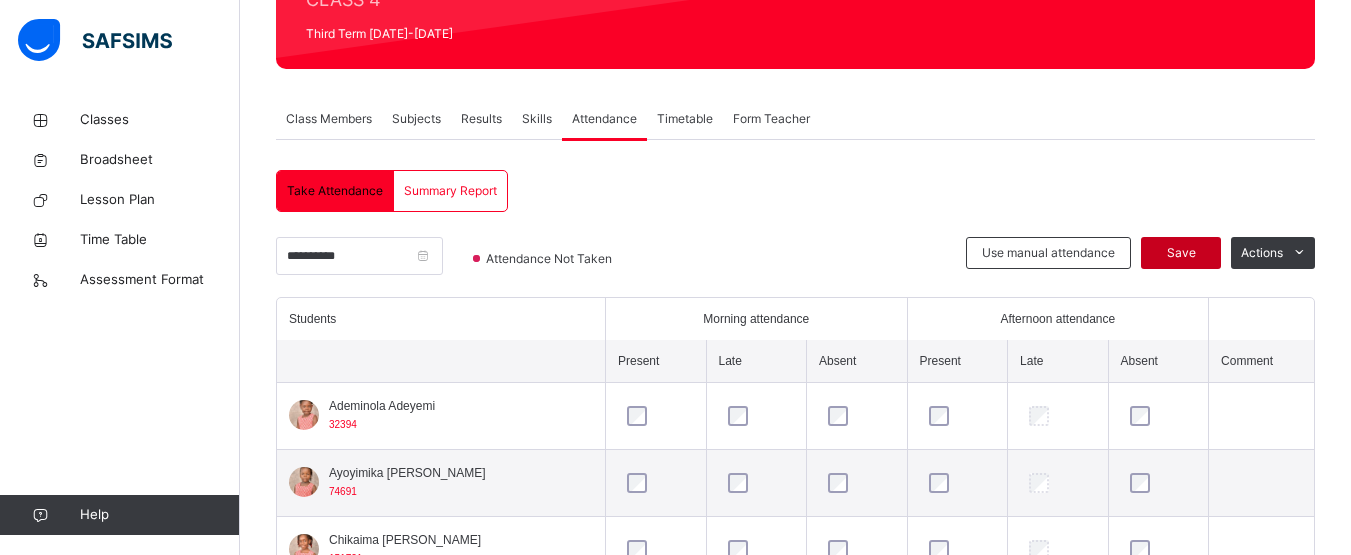 click on "Save" at bounding box center (1181, 253) 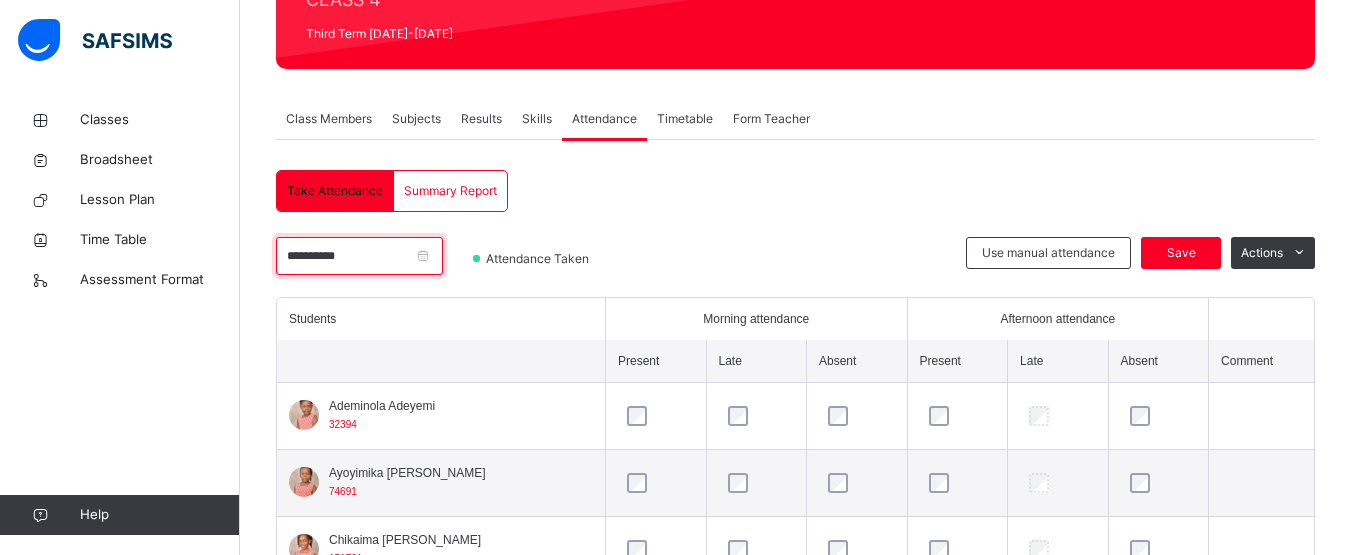 click on "**********" at bounding box center (359, 256) 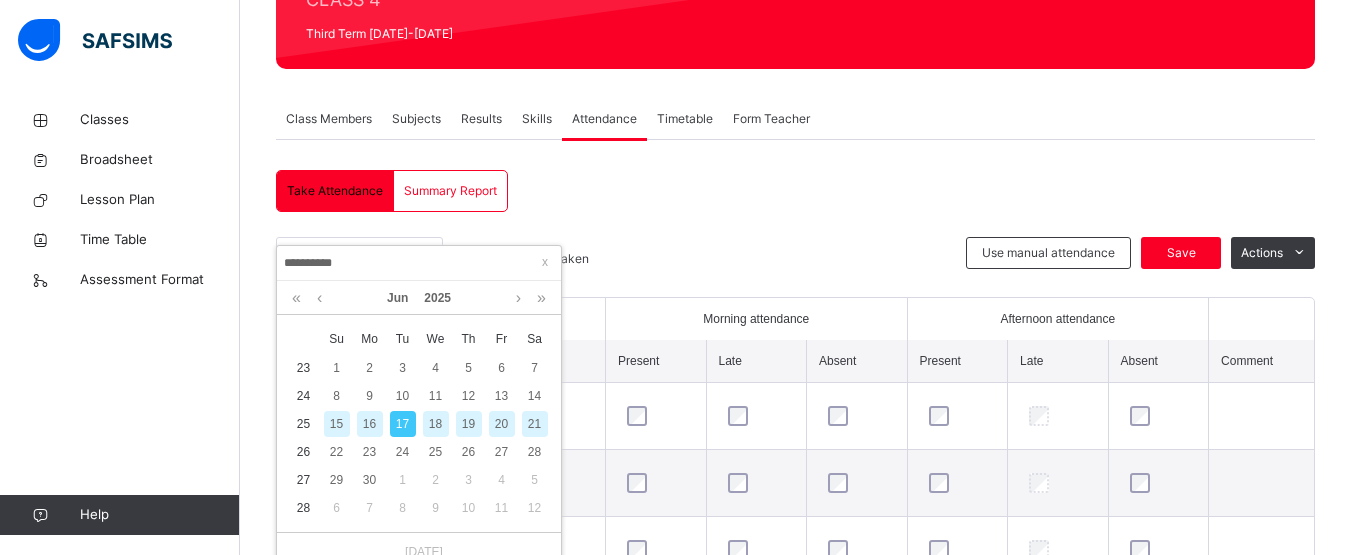 click on "18" at bounding box center (436, 424) 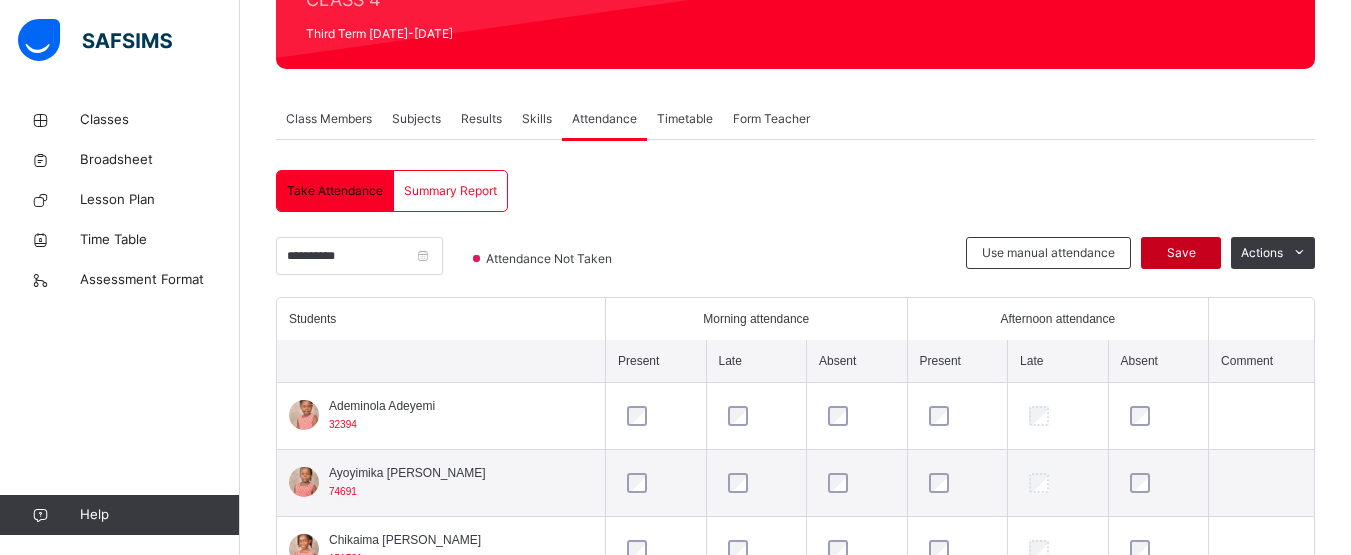 click on "Save" at bounding box center (1181, 253) 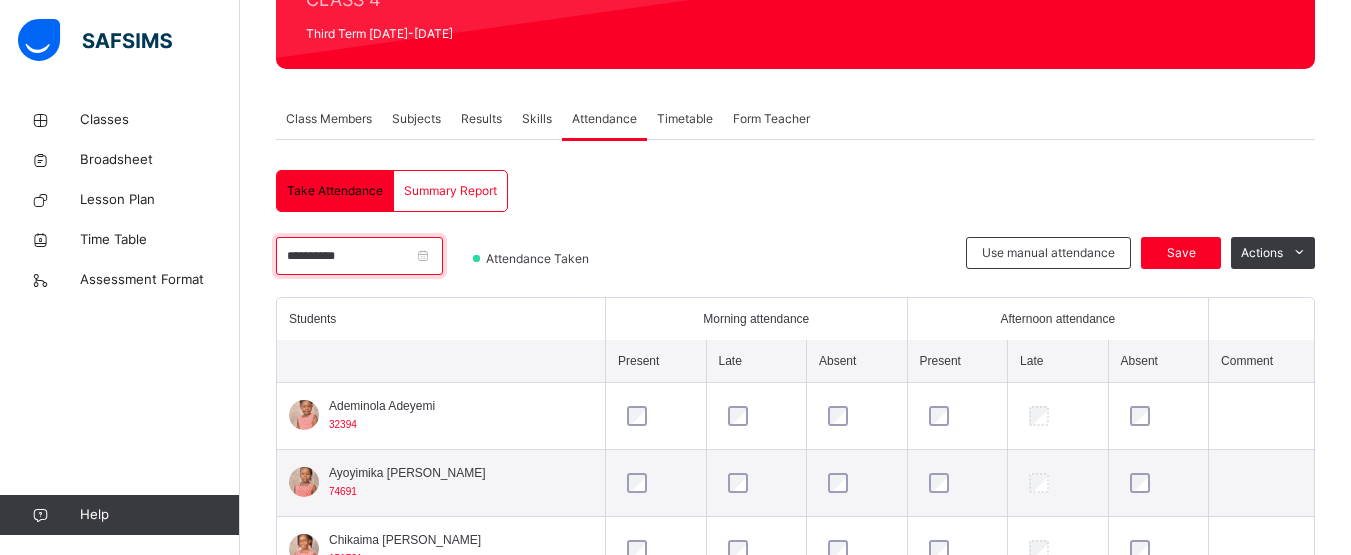 click on "**********" at bounding box center [359, 256] 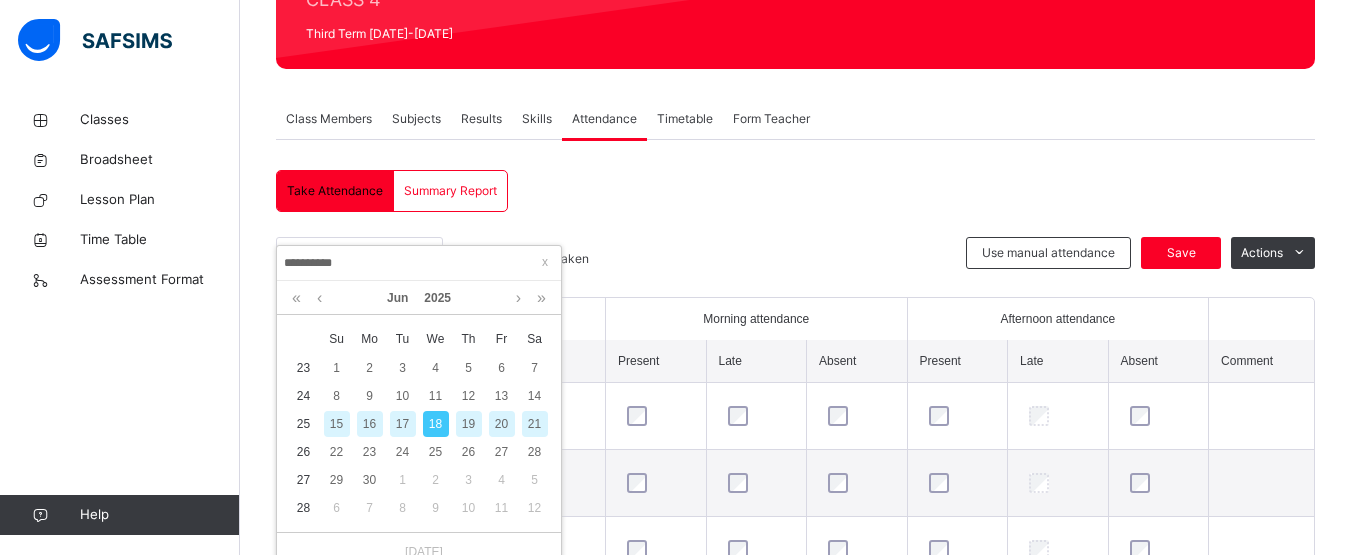 click on "19" at bounding box center (469, 424) 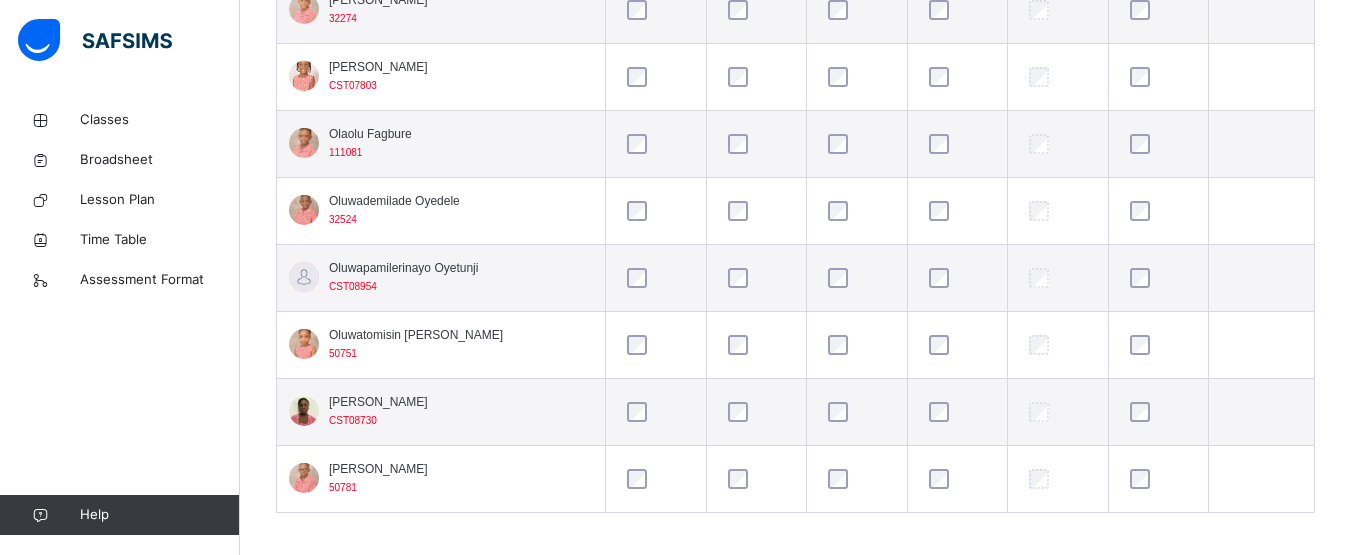 scroll, scrollTop: 1567, scrollLeft: 0, axis: vertical 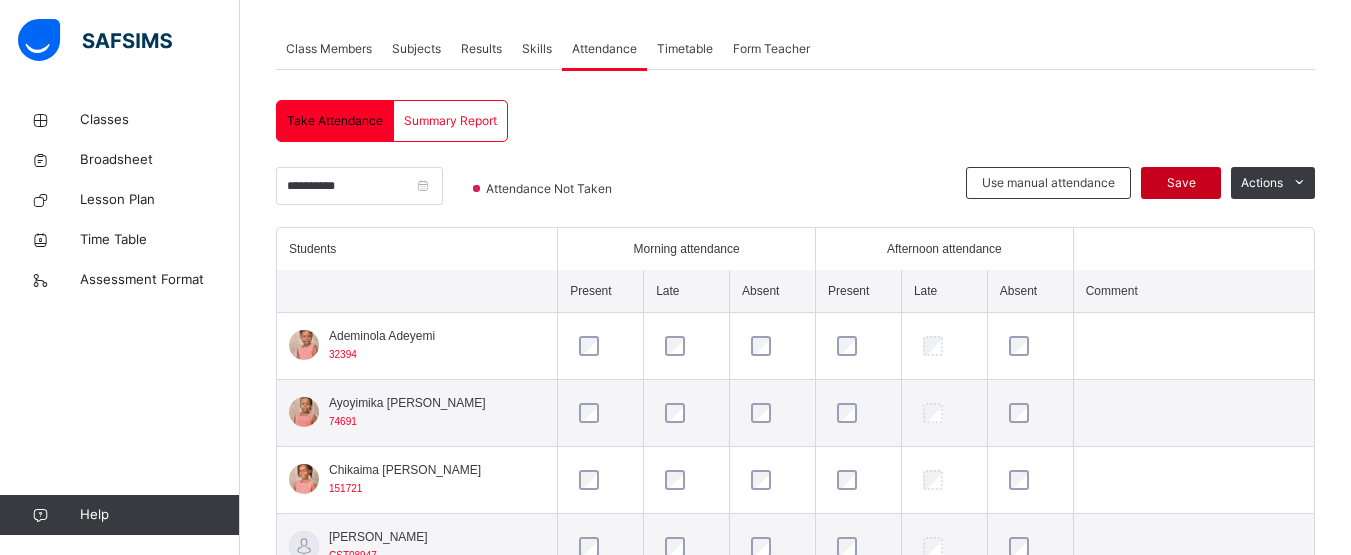 click on "Save" at bounding box center [1181, 183] 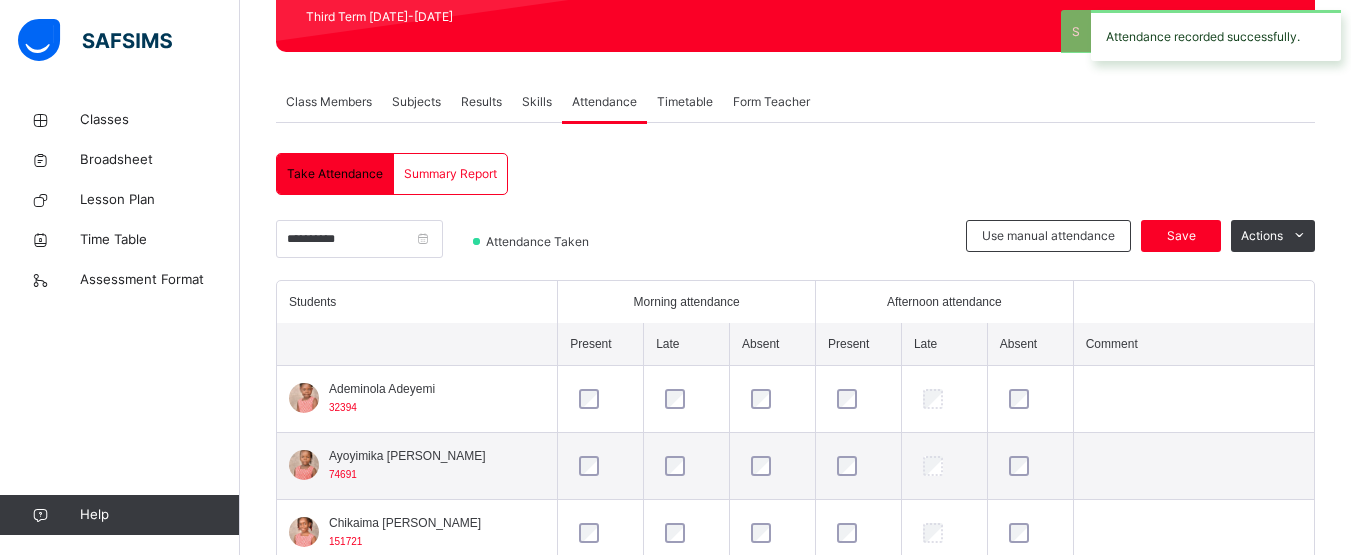 scroll, scrollTop: 347, scrollLeft: 0, axis: vertical 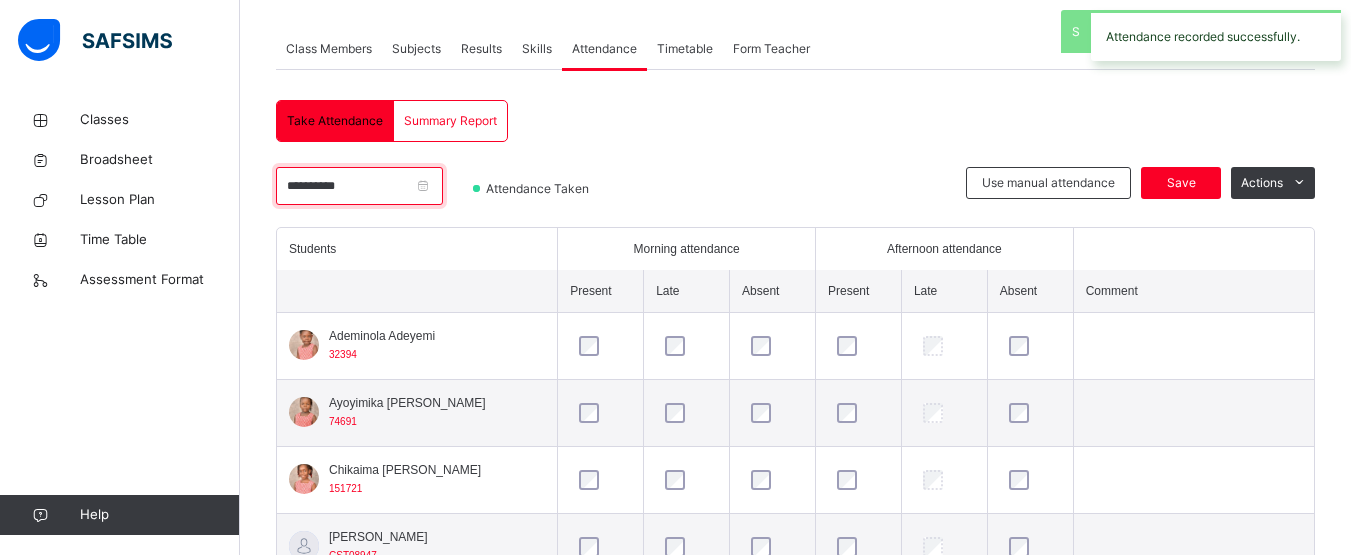 click on "**********" at bounding box center (359, 186) 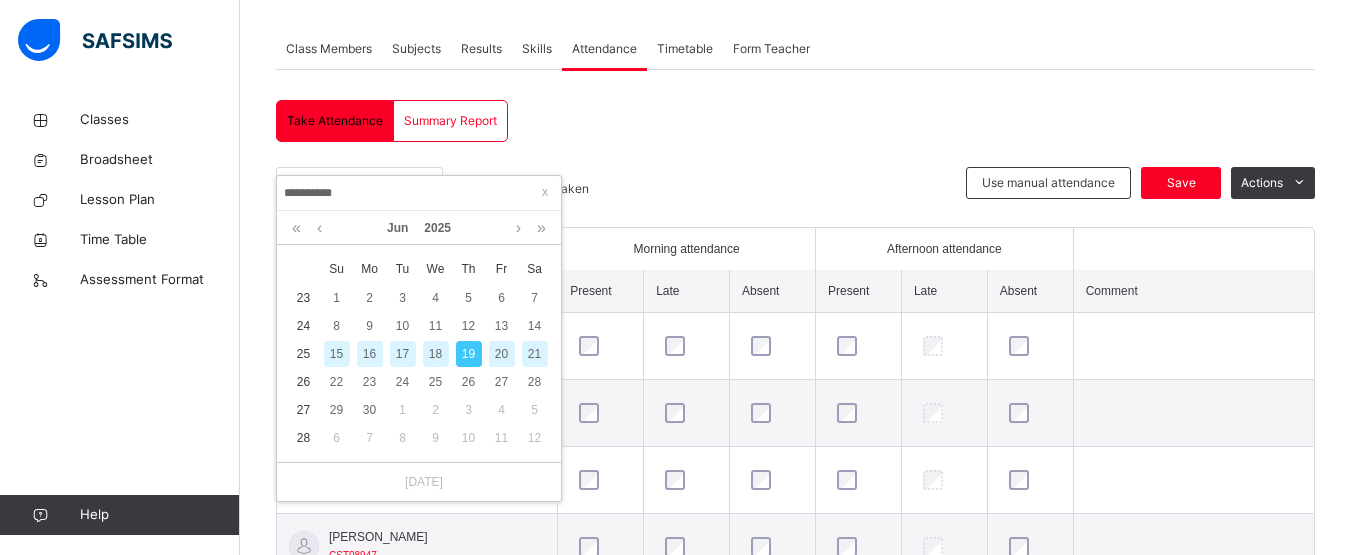 click on "20" at bounding box center [502, 354] 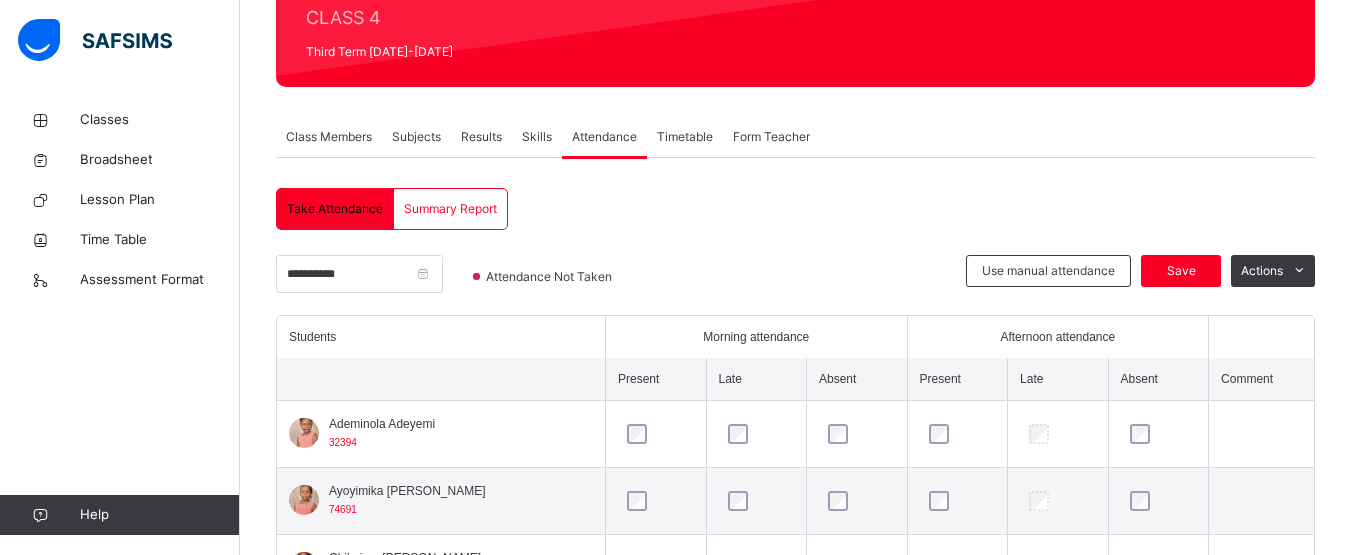 scroll, scrollTop: 258, scrollLeft: 0, axis: vertical 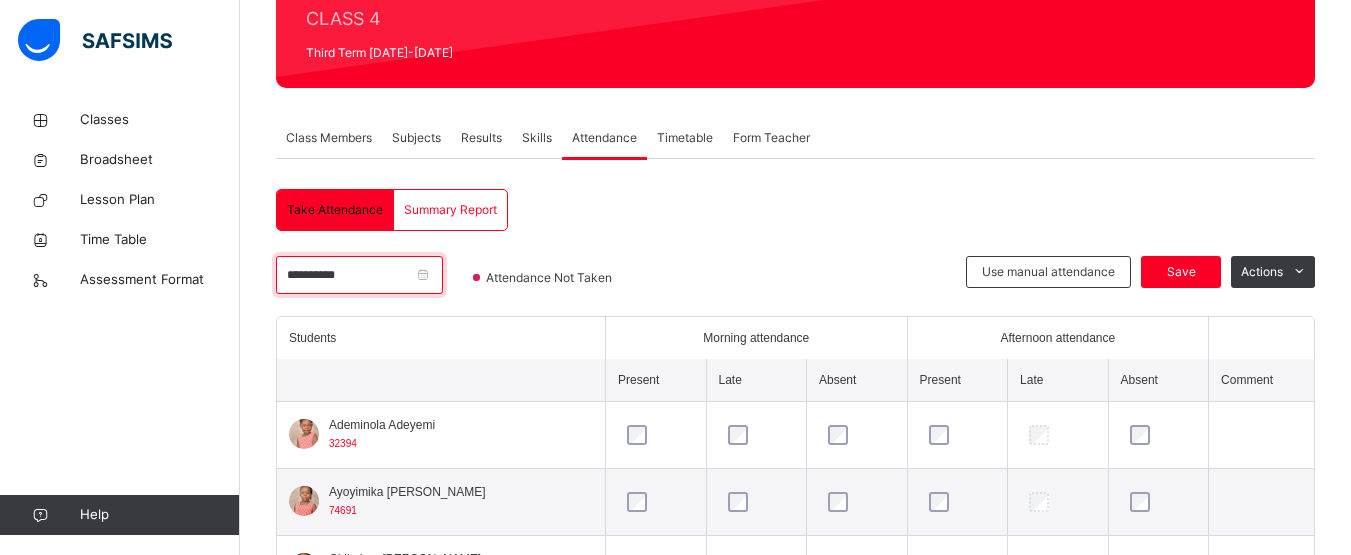 click on "**********" at bounding box center [359, 275] 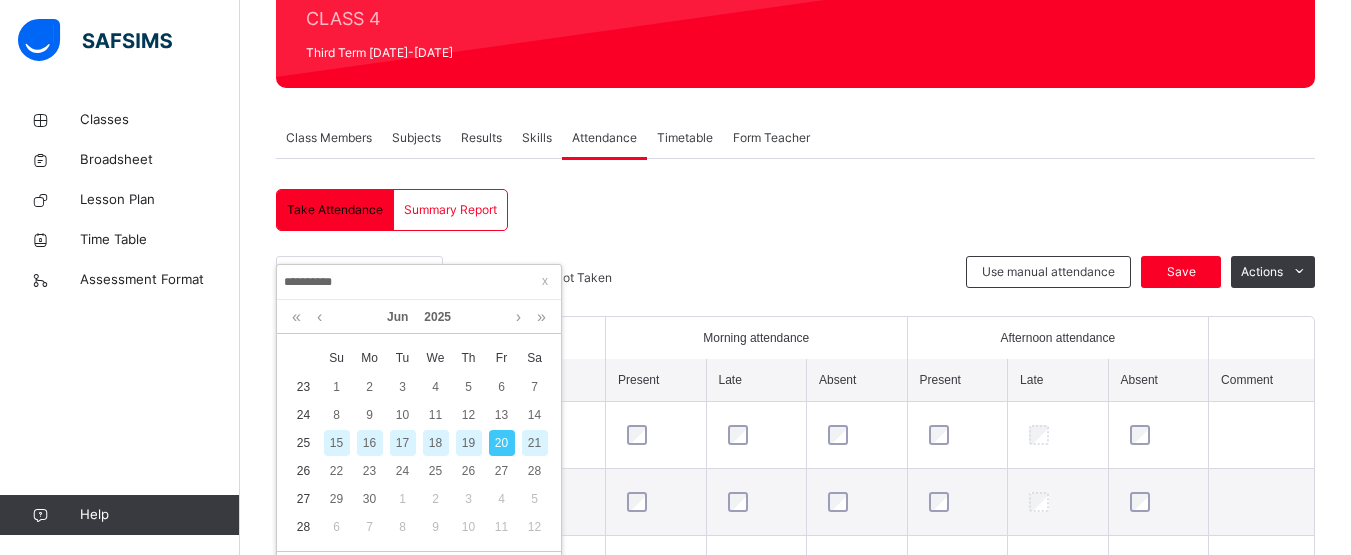 click on "20" at bounding box center (502, 443) 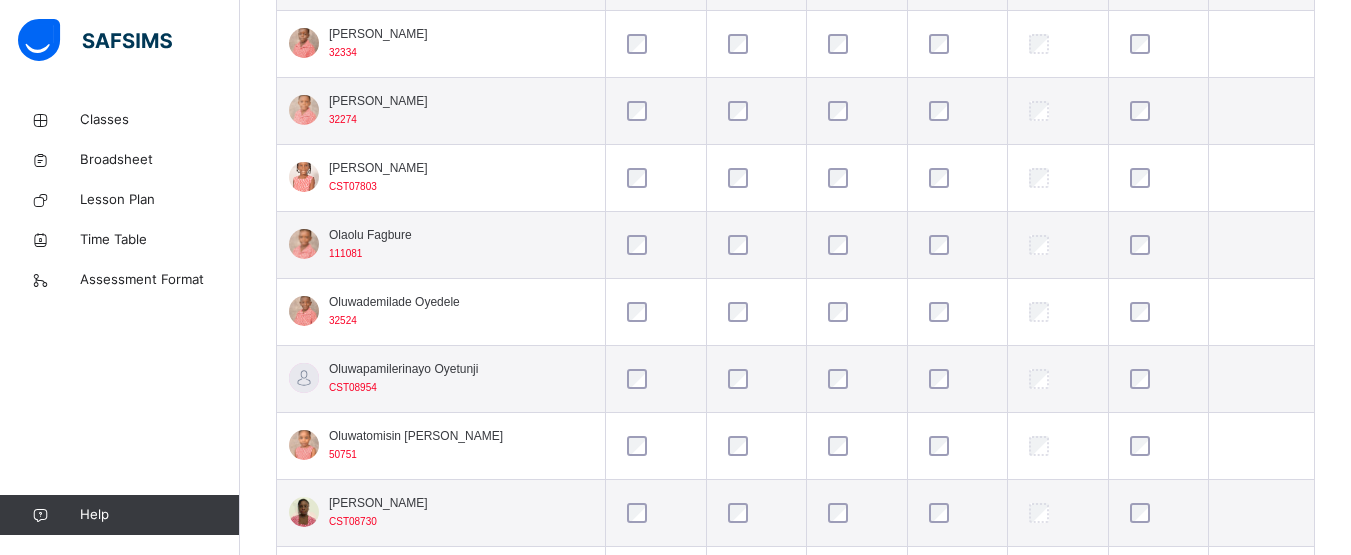scroll, scrollTop: 1567, scrollLeft: 0, axis: vertical 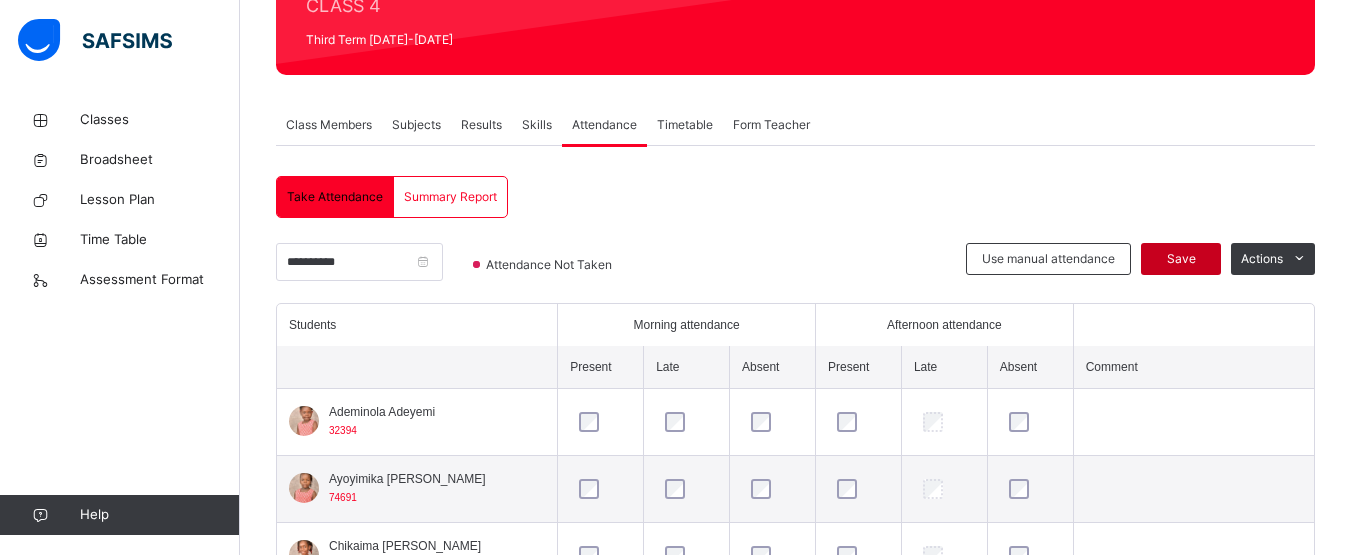 click on "Save" at bounding box center [1181, 259] 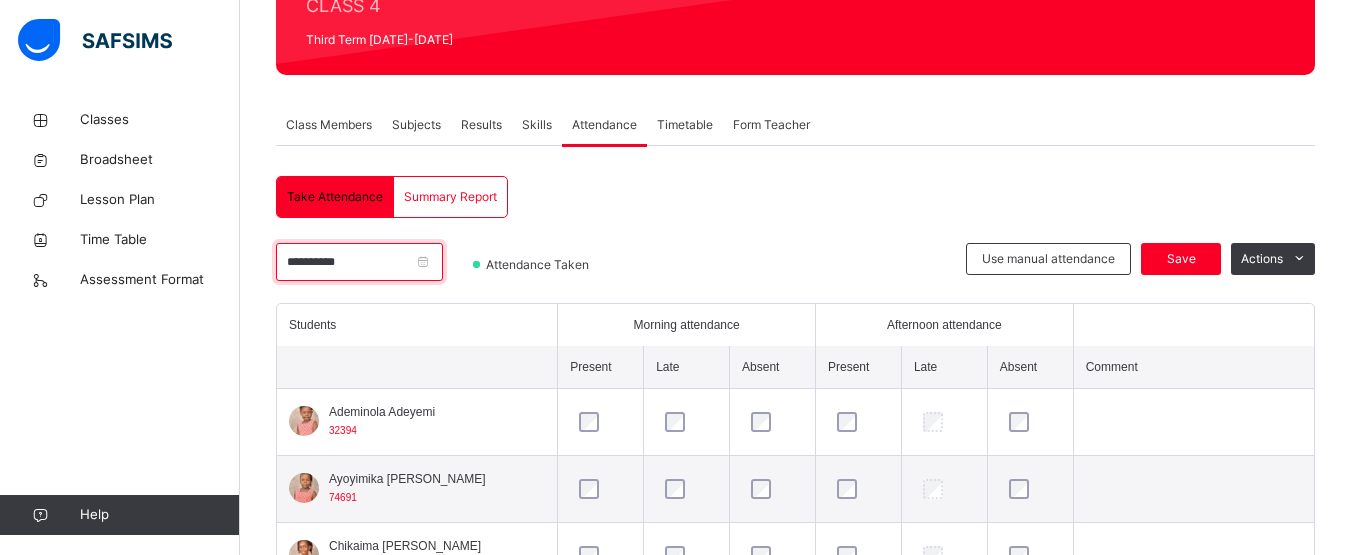 click on "**********" at bounding box center (359, 262) 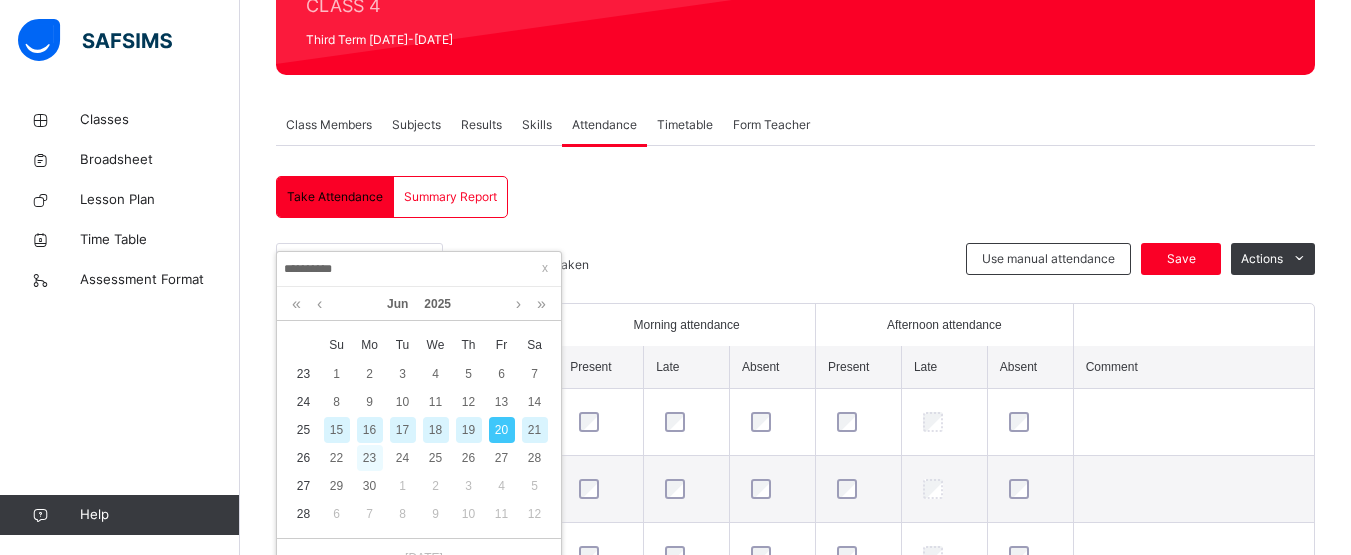 click on "23" at bounding box center [370, 458] 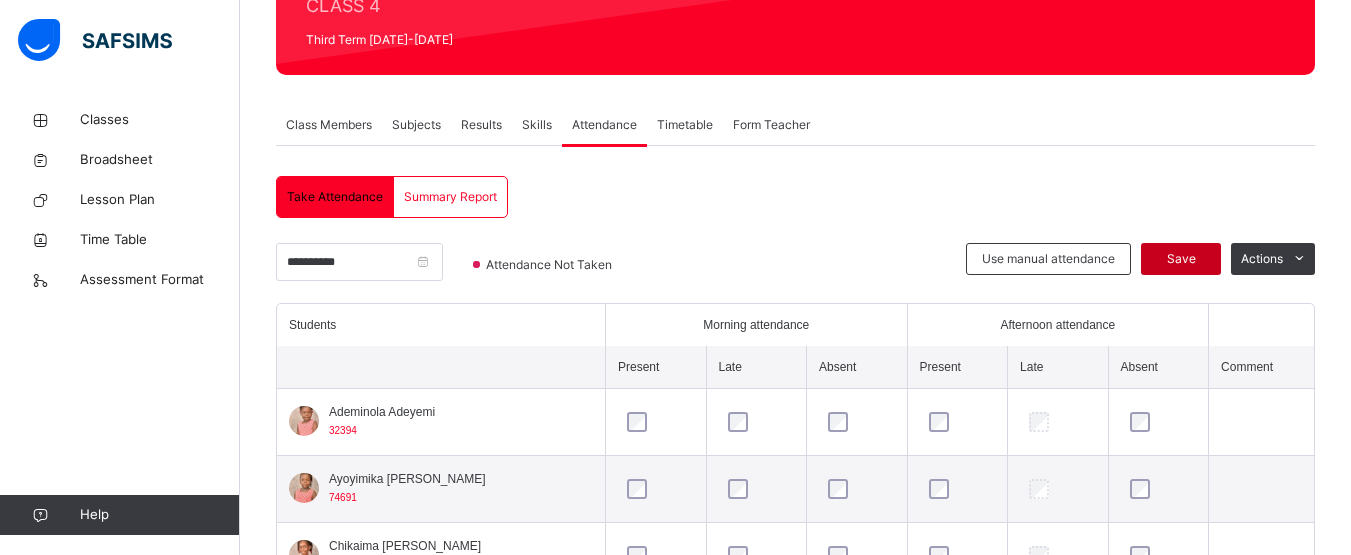 click on "Save" at bounding box center [1181, 259] 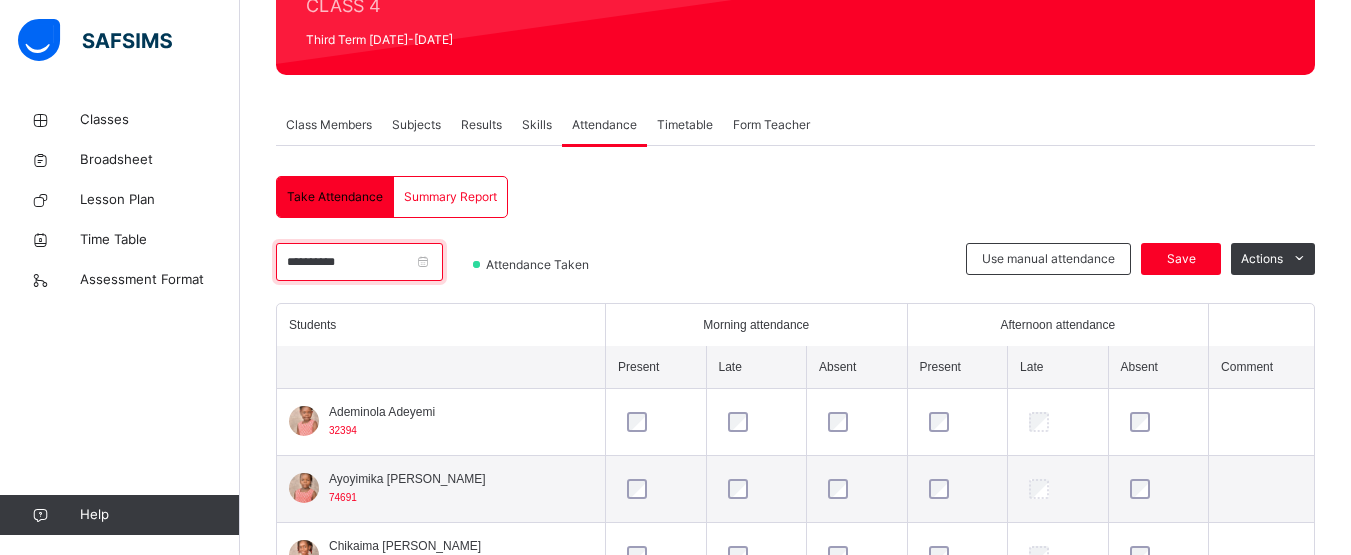 click on "**********" at bounding box center (359, 262) 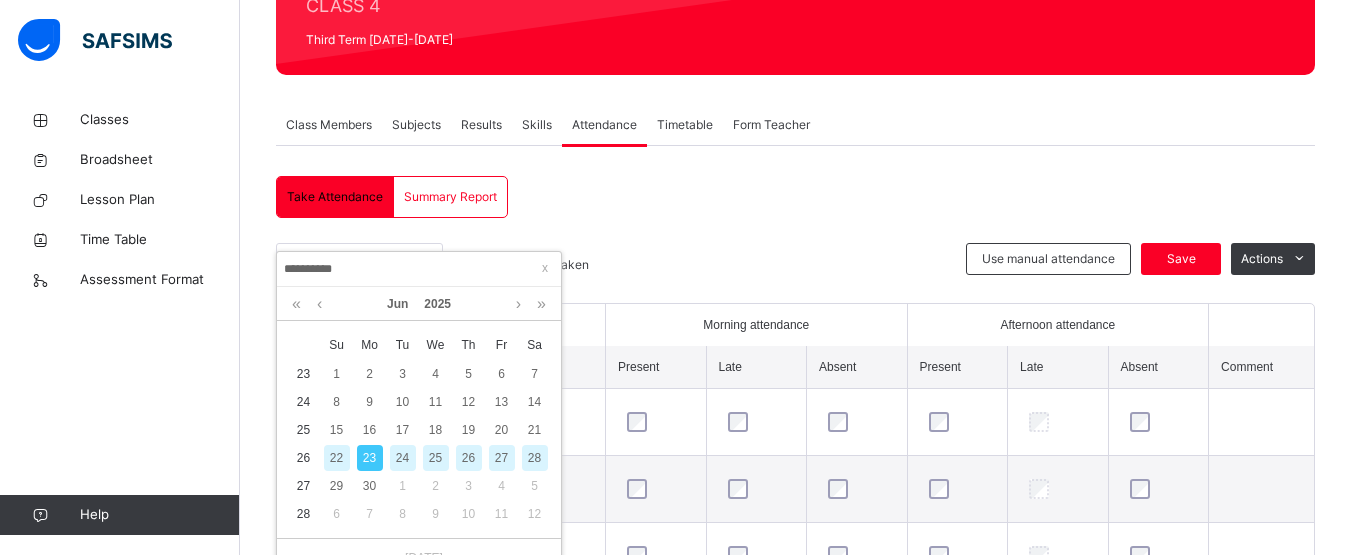 click on "24" at bounding box center (403, 458) 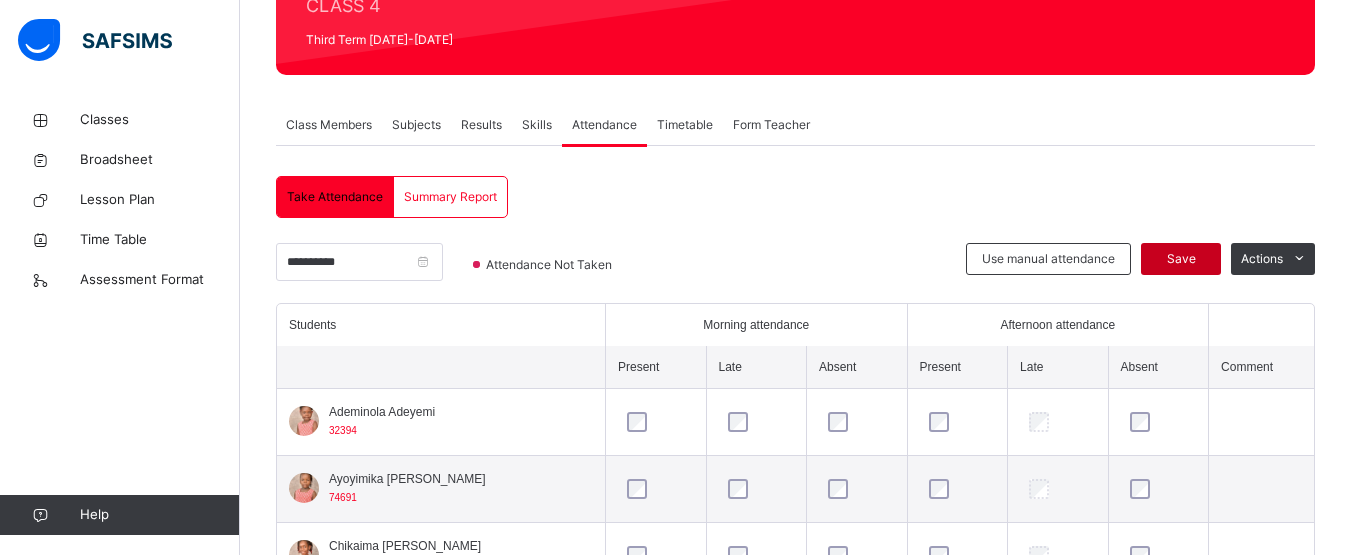 click on "Save" at bounding box center (1181, 259) 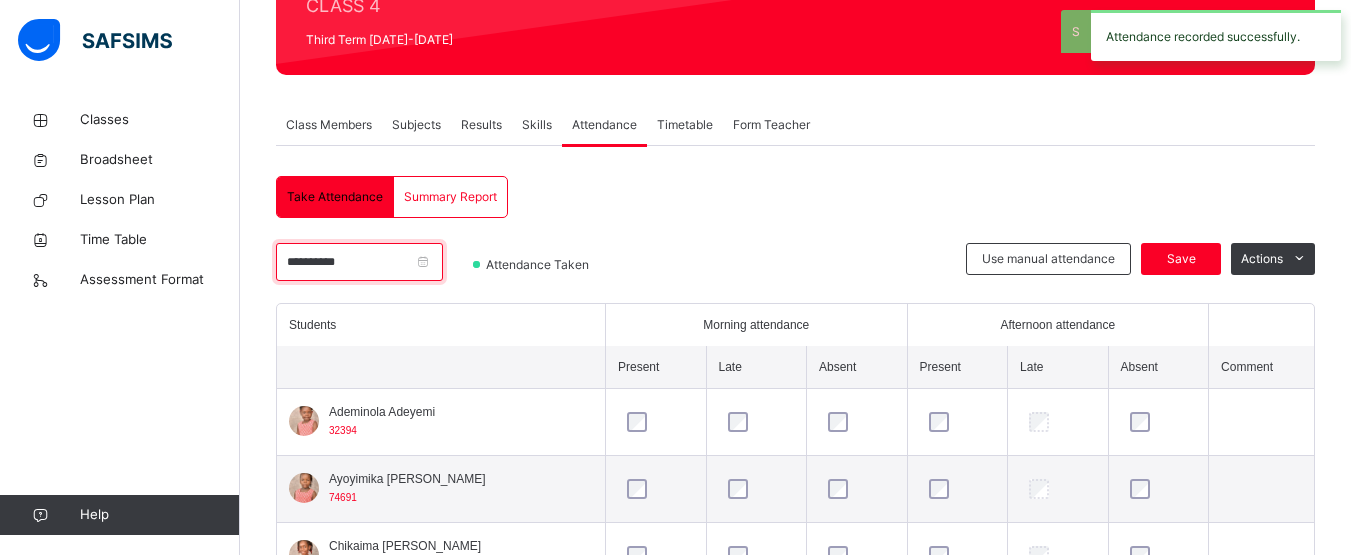 click on "**********" at bounding box center [359, 262] 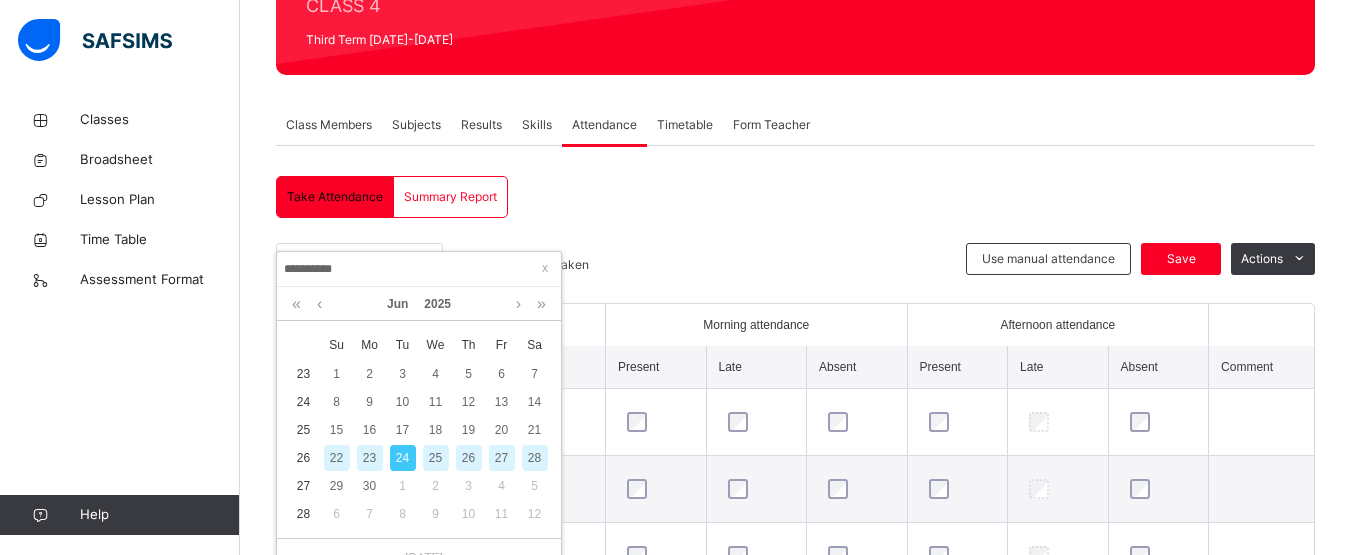 click on "25" at bounding box center [436, 458] 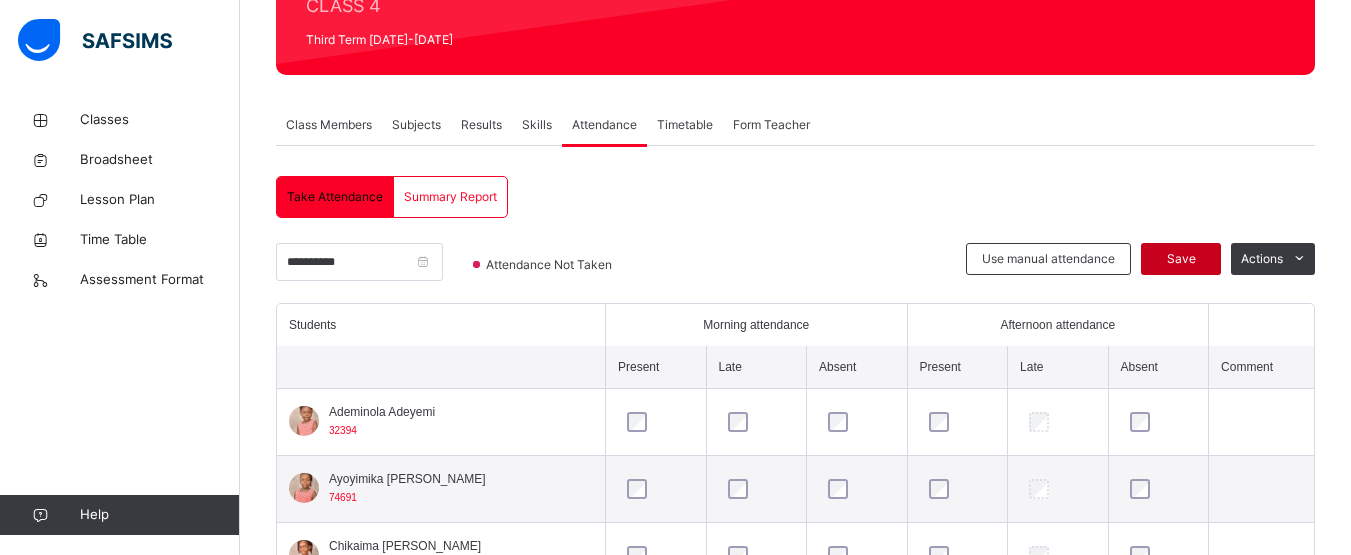 click on "Save" at bounding box center [1181, 259] 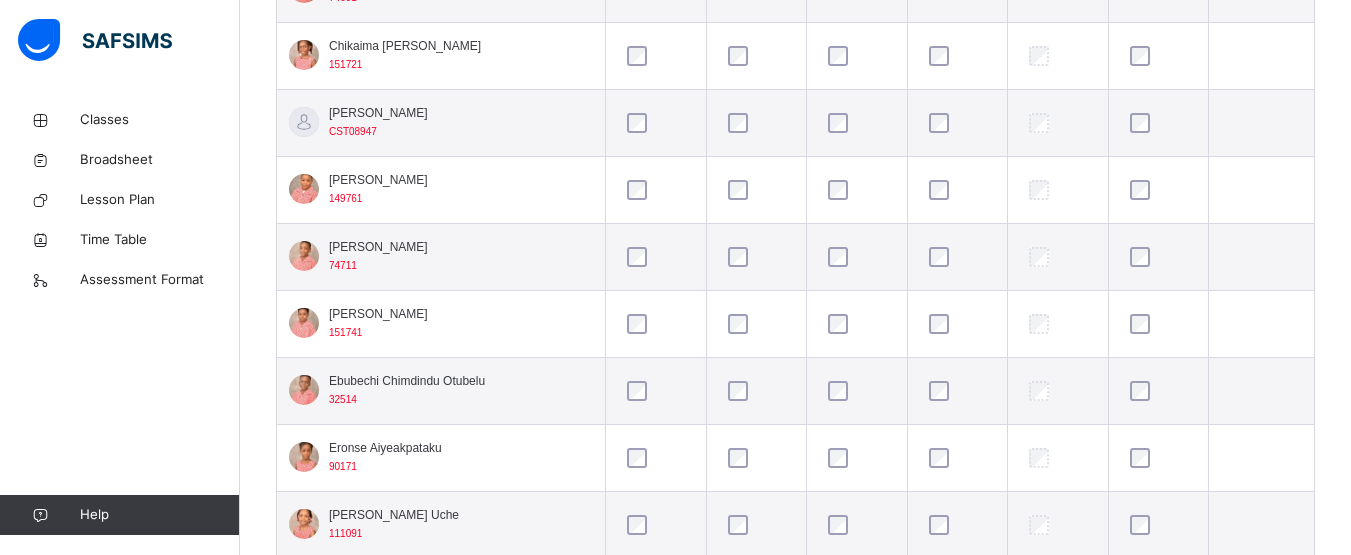 scroll, scrollTop: 772, scrollLeft: 0, axis: vertical 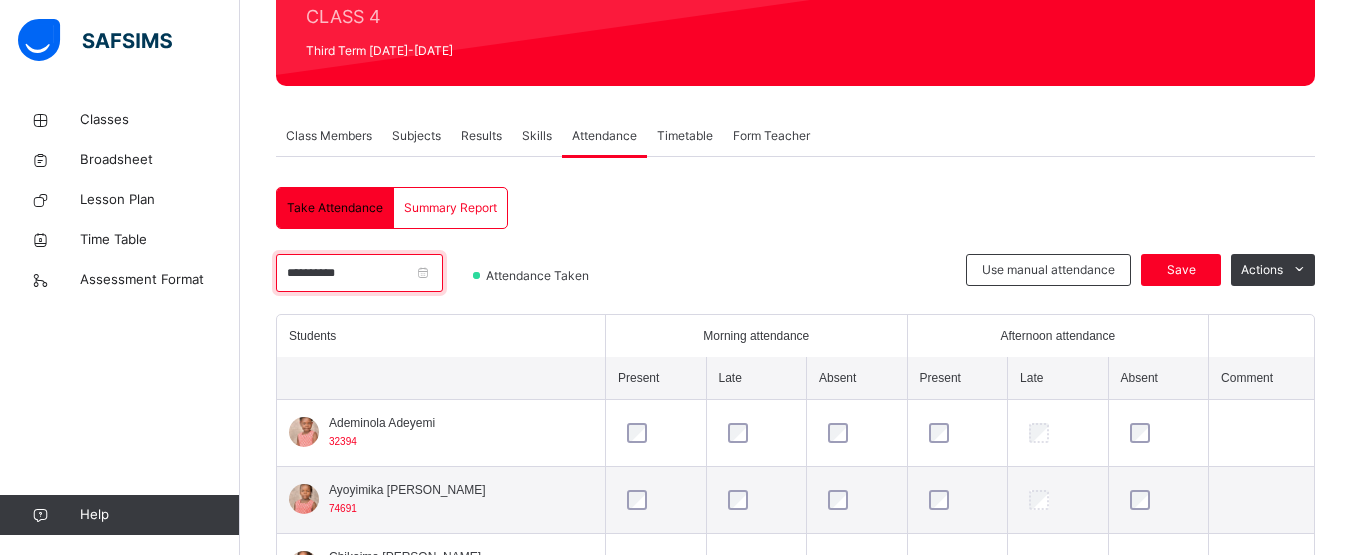 click on "**********" at bounding box center [359, 273] 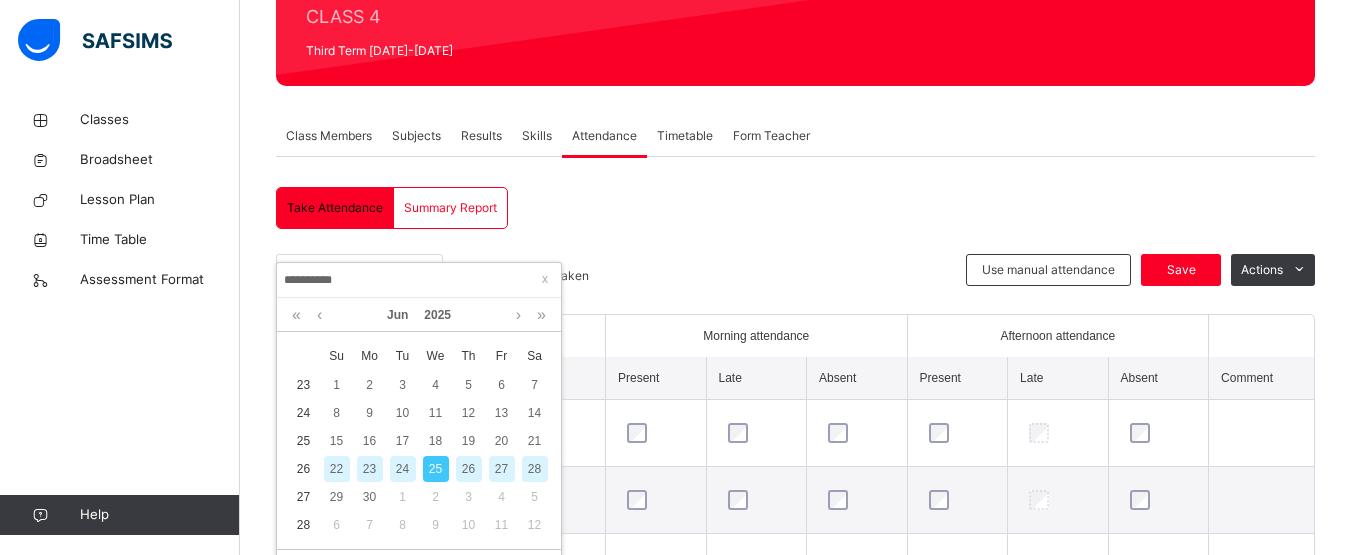click on "26" at bounding box center [469, 469] 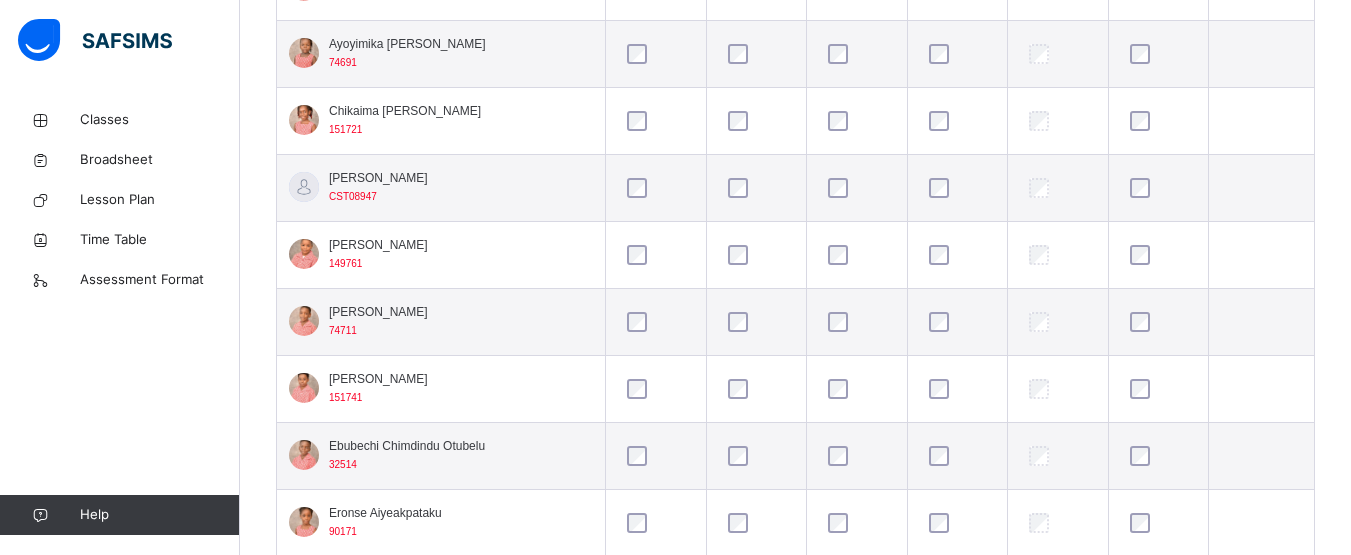 scroll, scrollTop: 707, scrollLeft: 0, axis: vertical 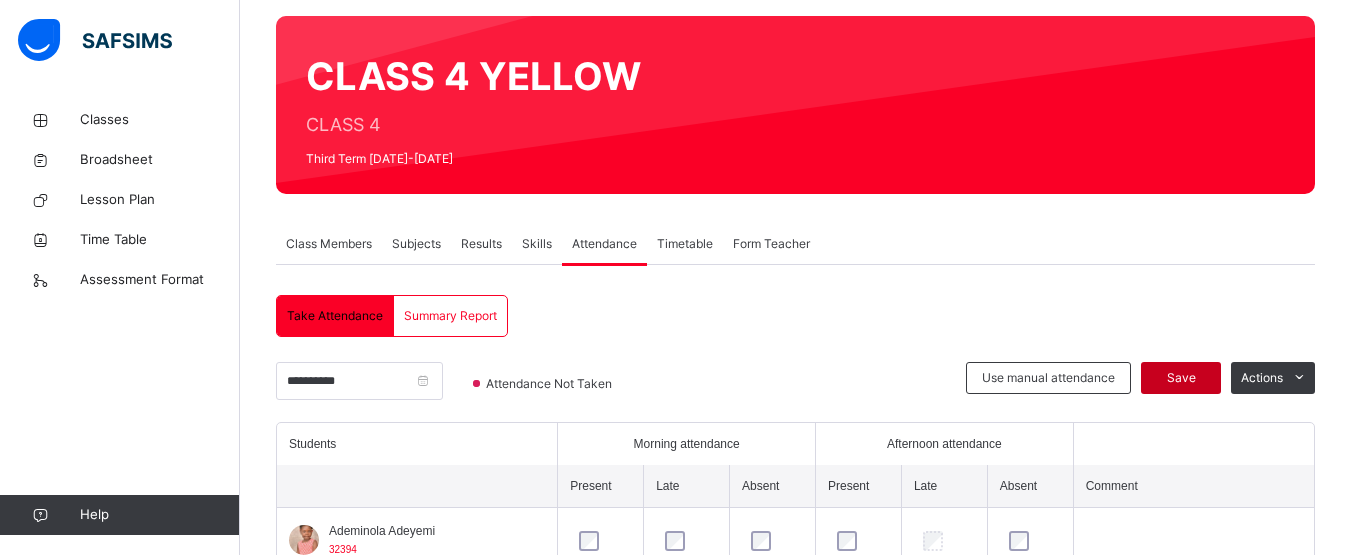 click on "Save" at bounding box center (1181, 378) 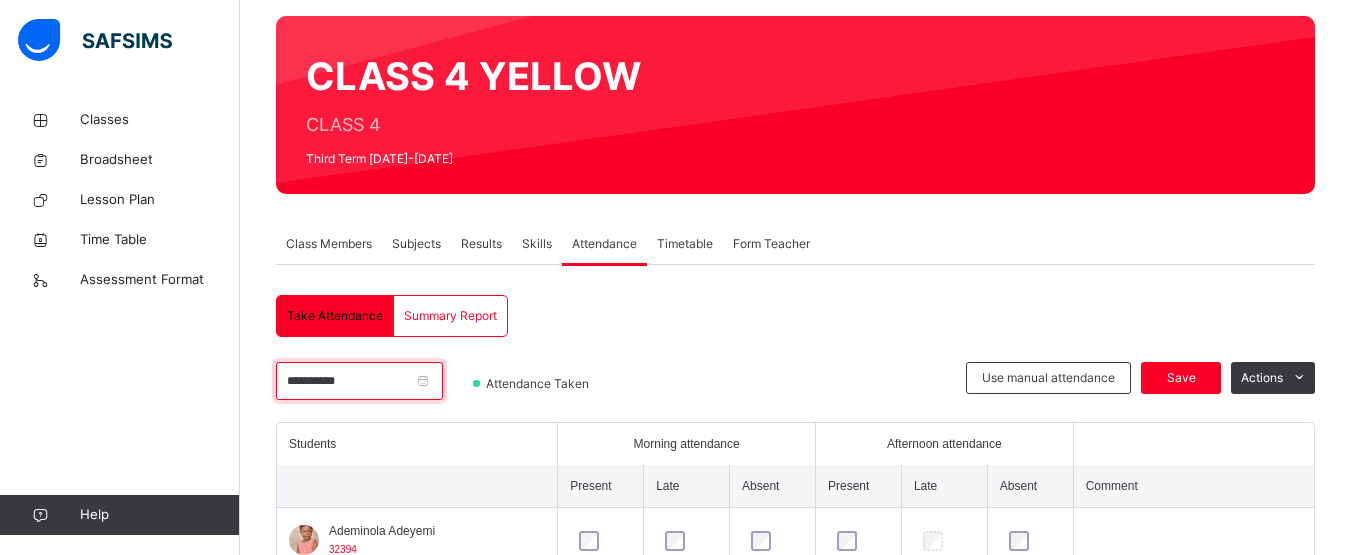 click on "**********" at bounding box center (359, 381) 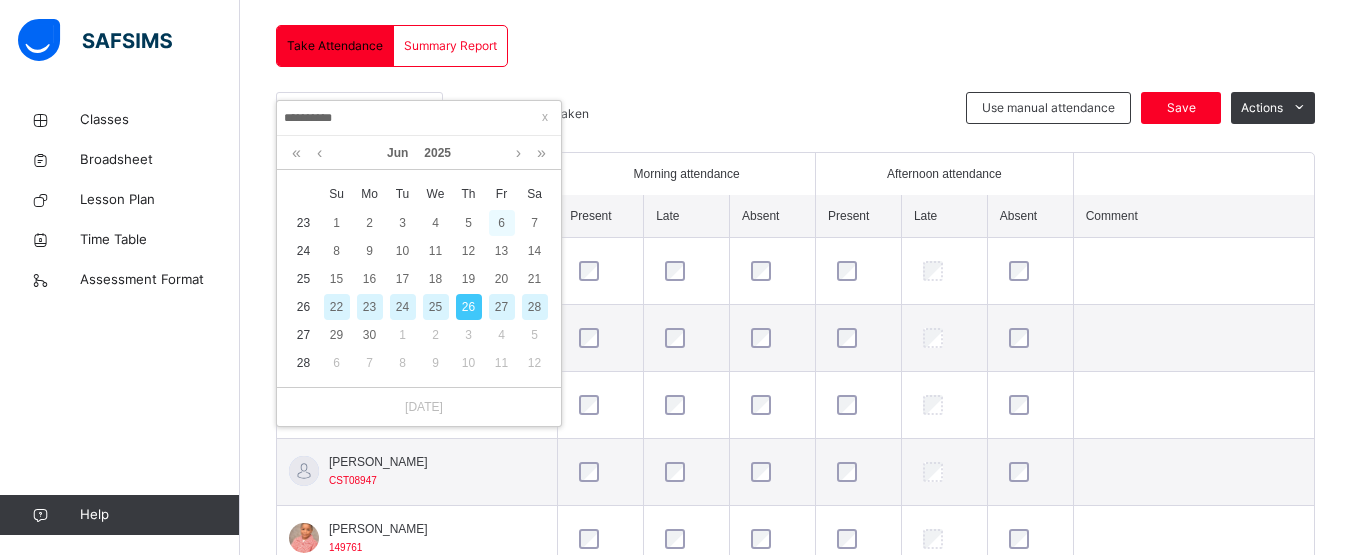 scroll, scrollTop: 424, scrollLeft: 0, axis: vertical 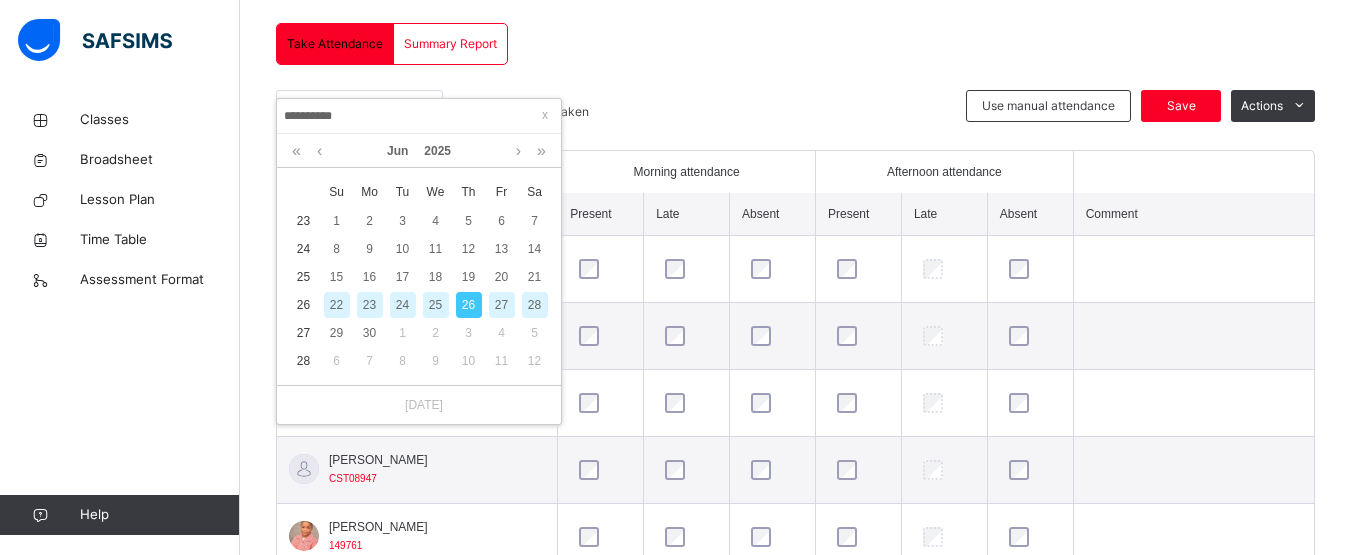 click on "27" at bounding box center [502, 305] 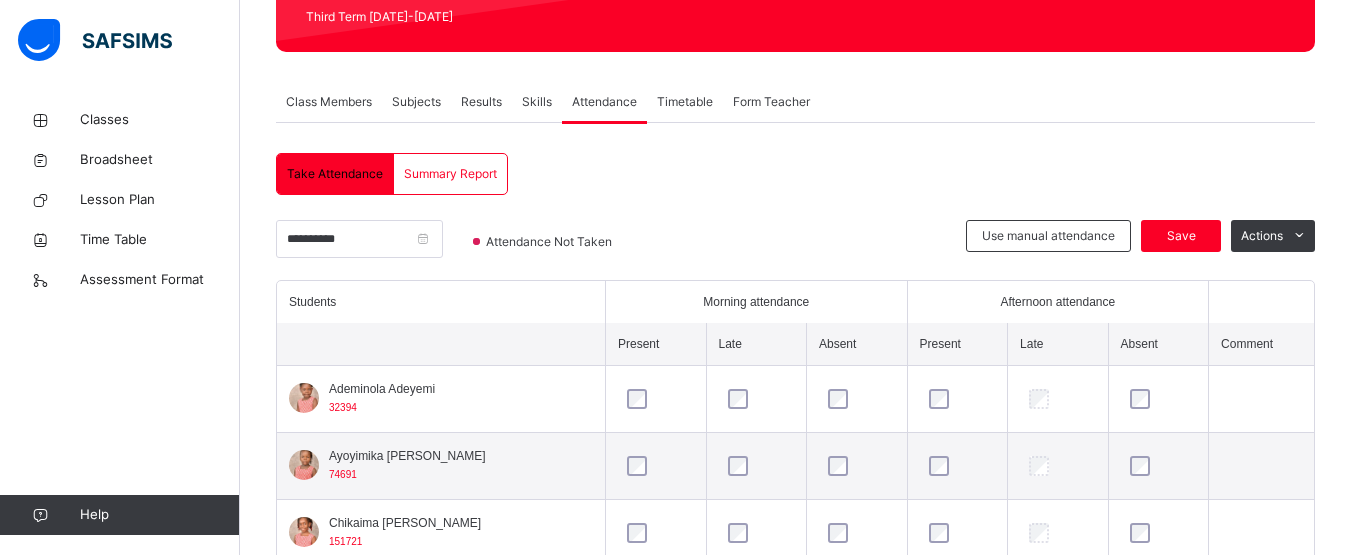 scroll, scrollTop: 424, scrollLeft: 0, axis: vertical 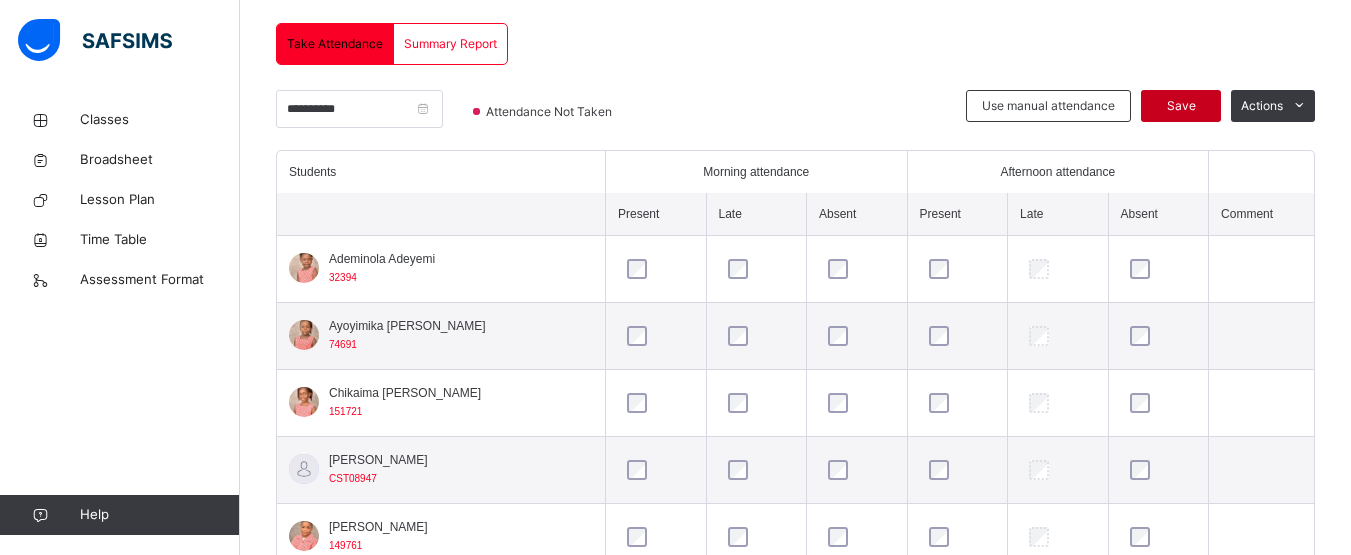 click on "Save" at bounding box center (1181, 106) 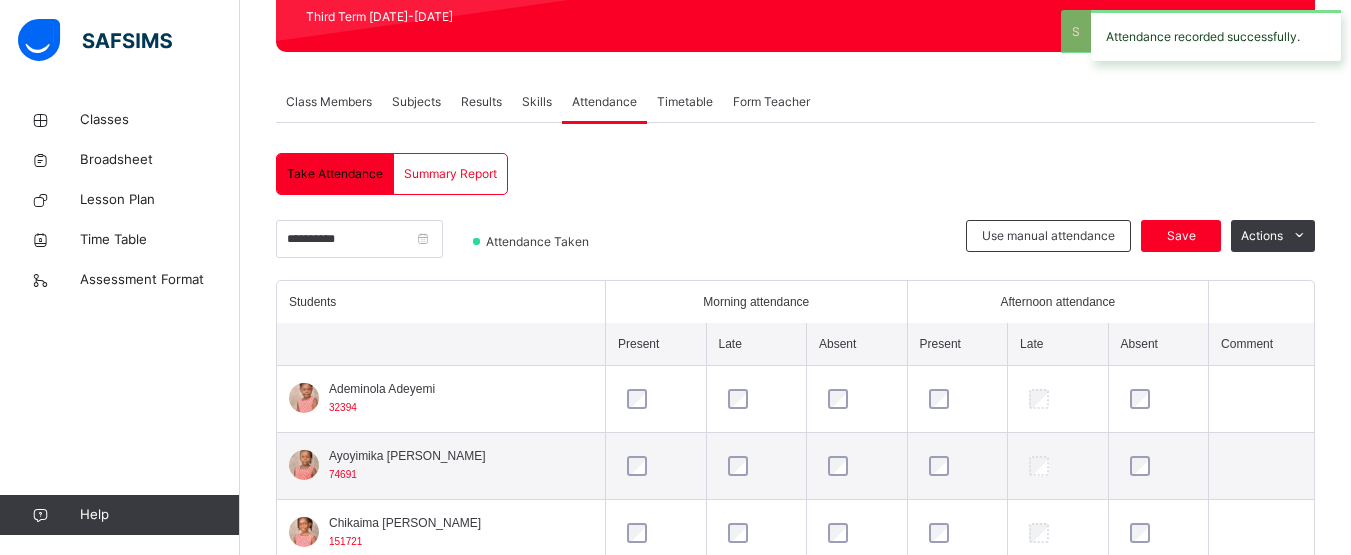 scroll, scrollTop: 424, scrollLeft: 0, axis: vertical 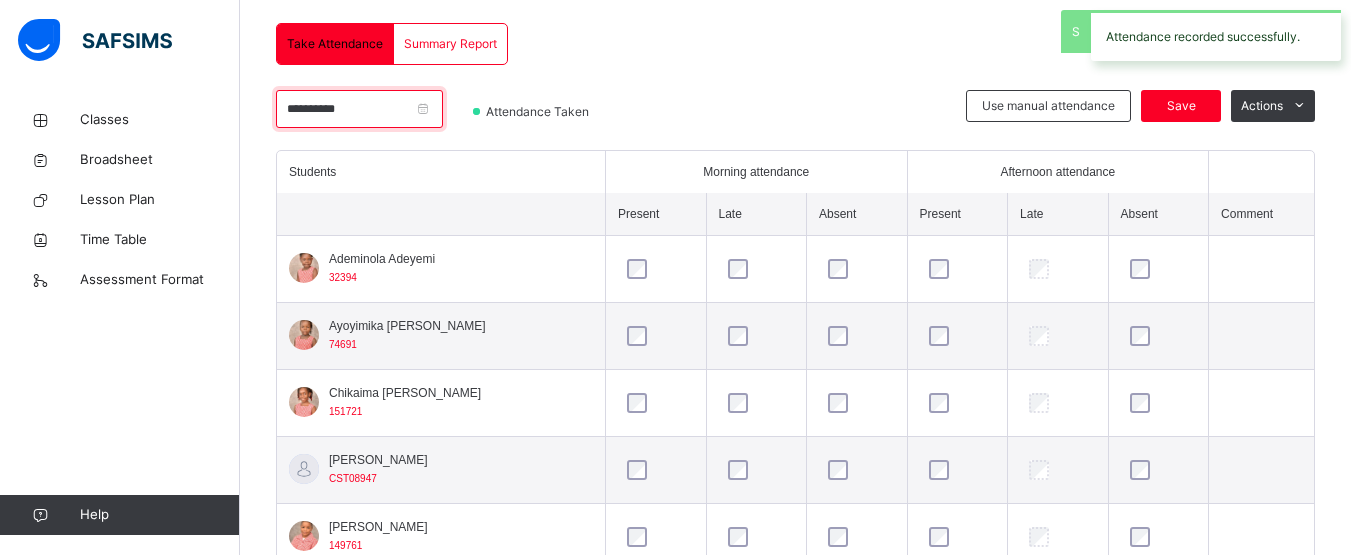 click on "**********" at bounding box center (359, 109) 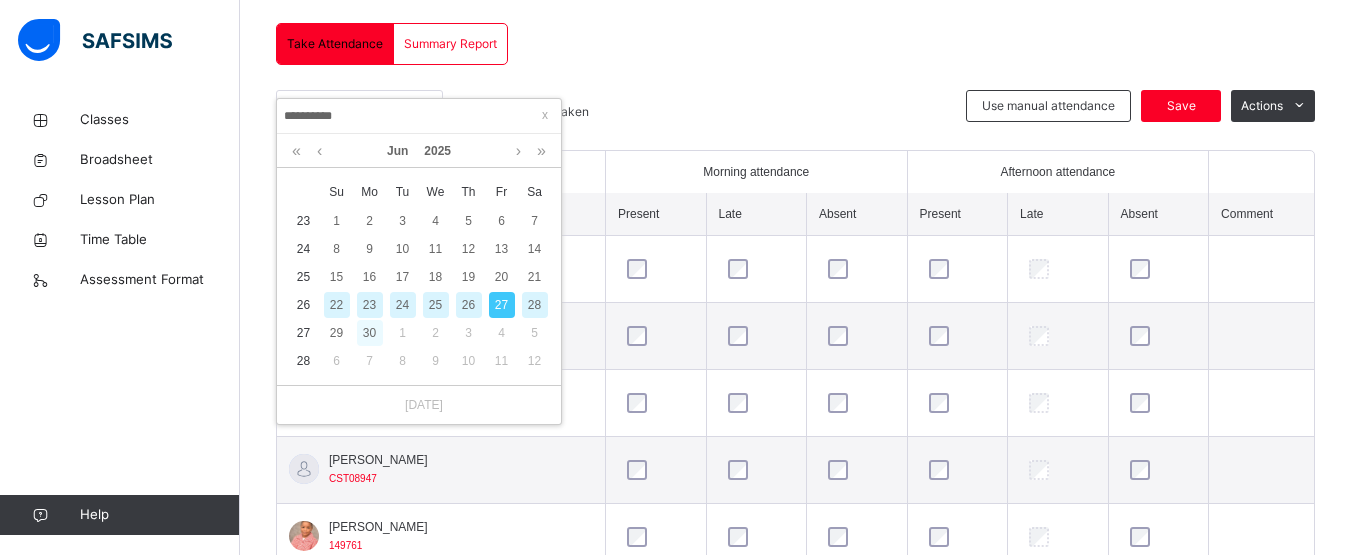 click on "30" at bounding box center [370, 333] 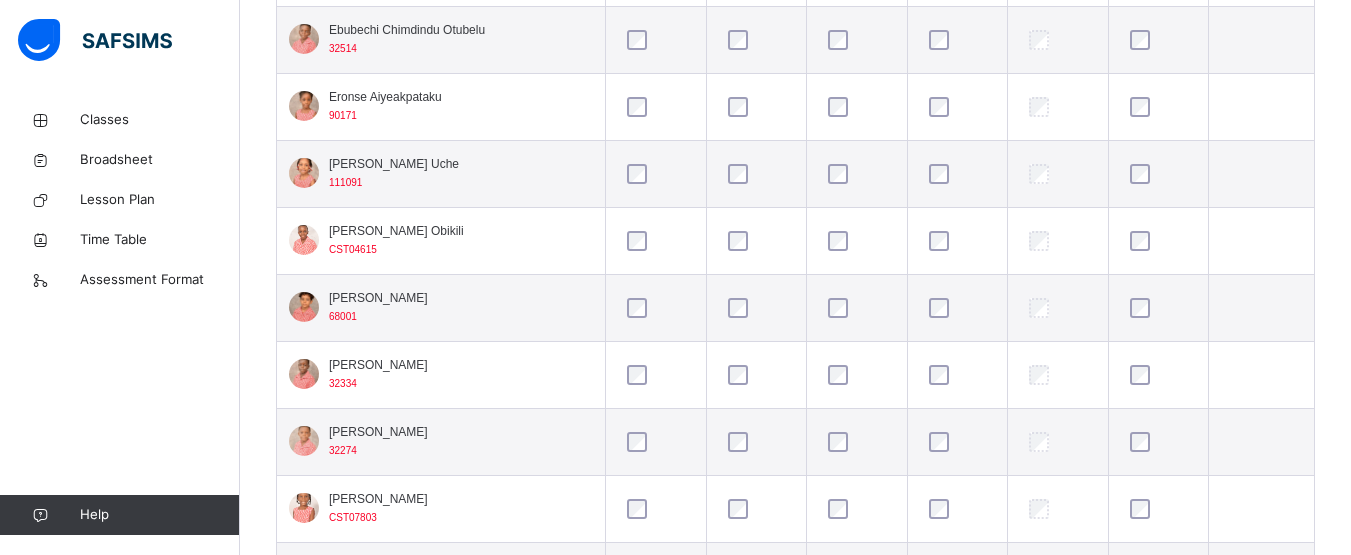 scroll, scrollTop: 1123, scrollLeft: 0, axis: vertical 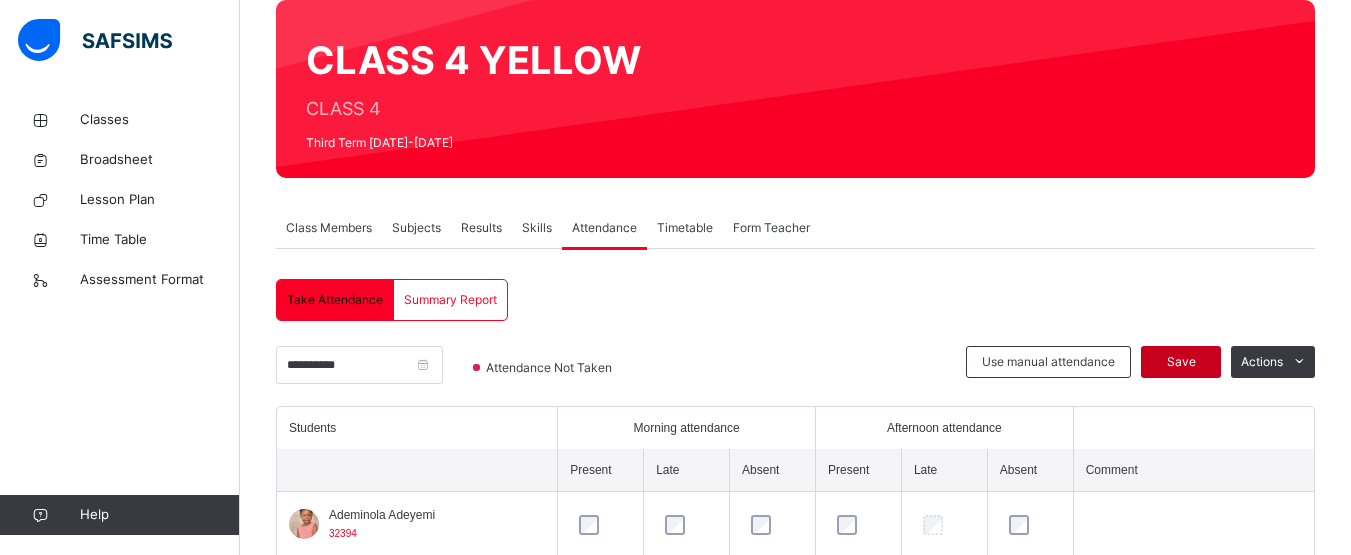 click on "Save" at bounding box center (1181, 362) 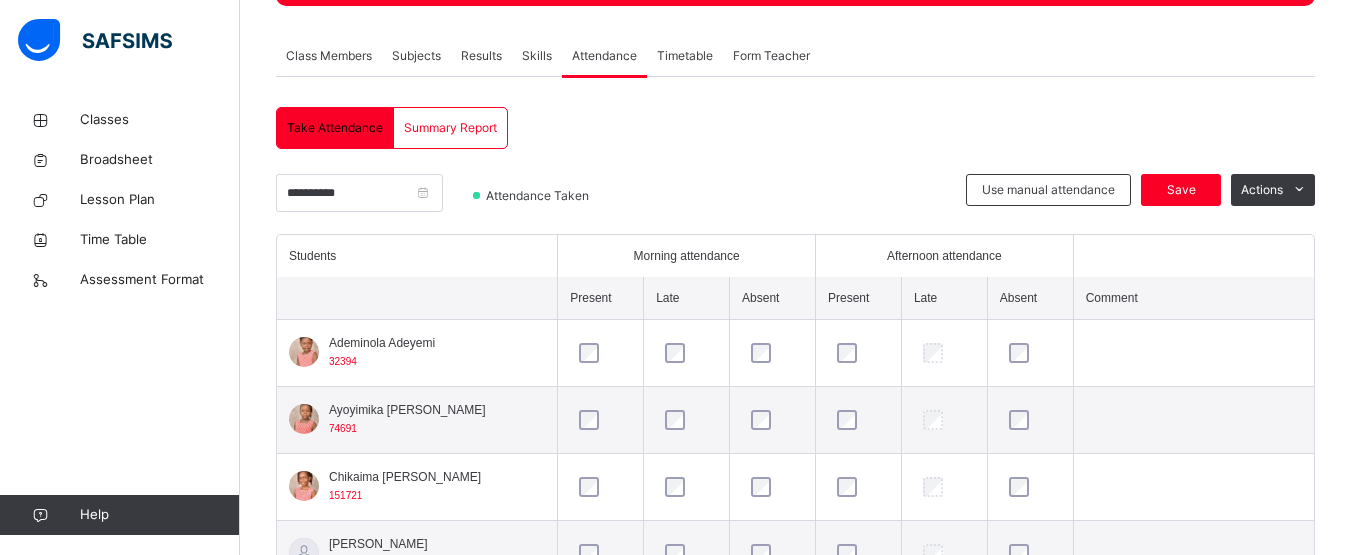 scroll, scrollTop: 341, scrollLeft: 0, axis: vertical 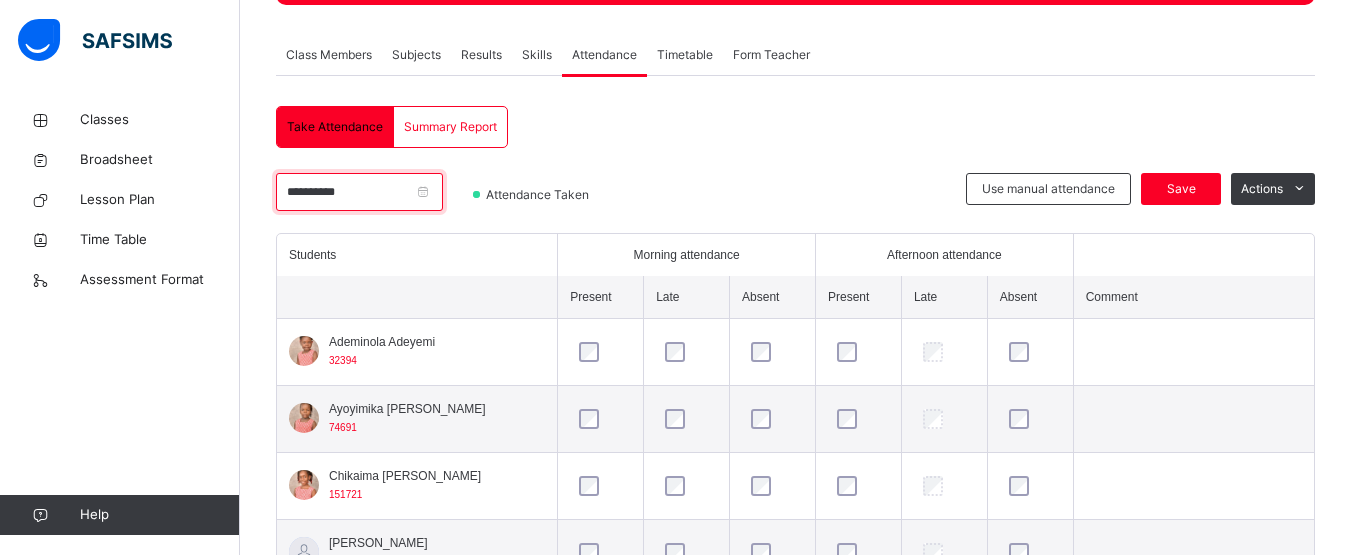 click on "**********" at bounding box center (359, 192) 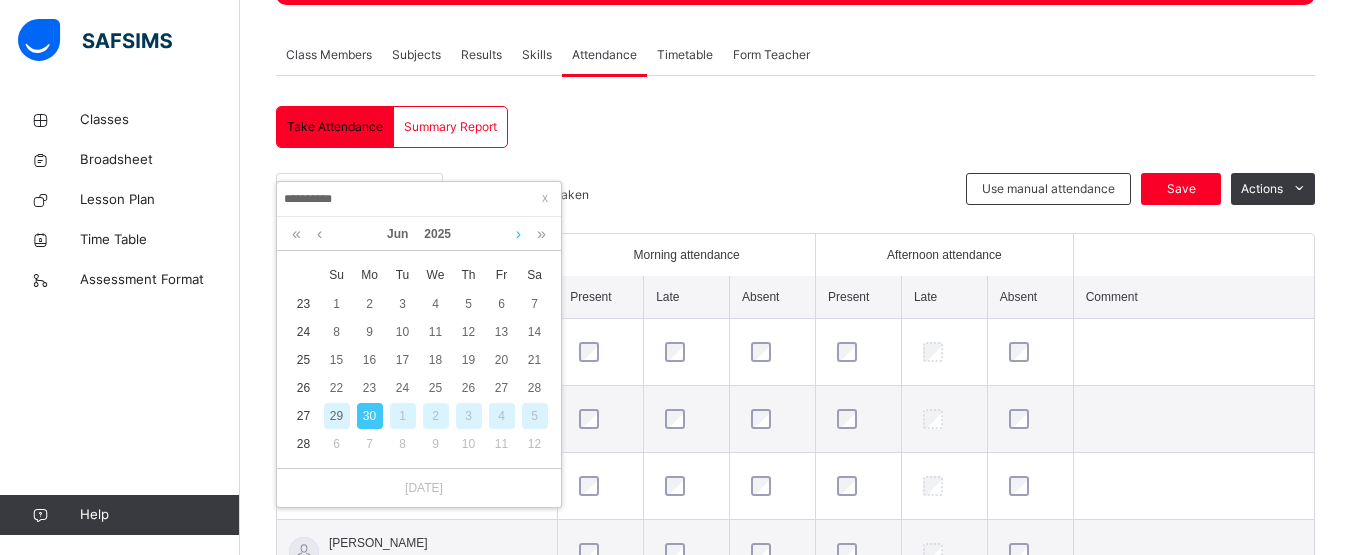click at bounding box center (518, 234) 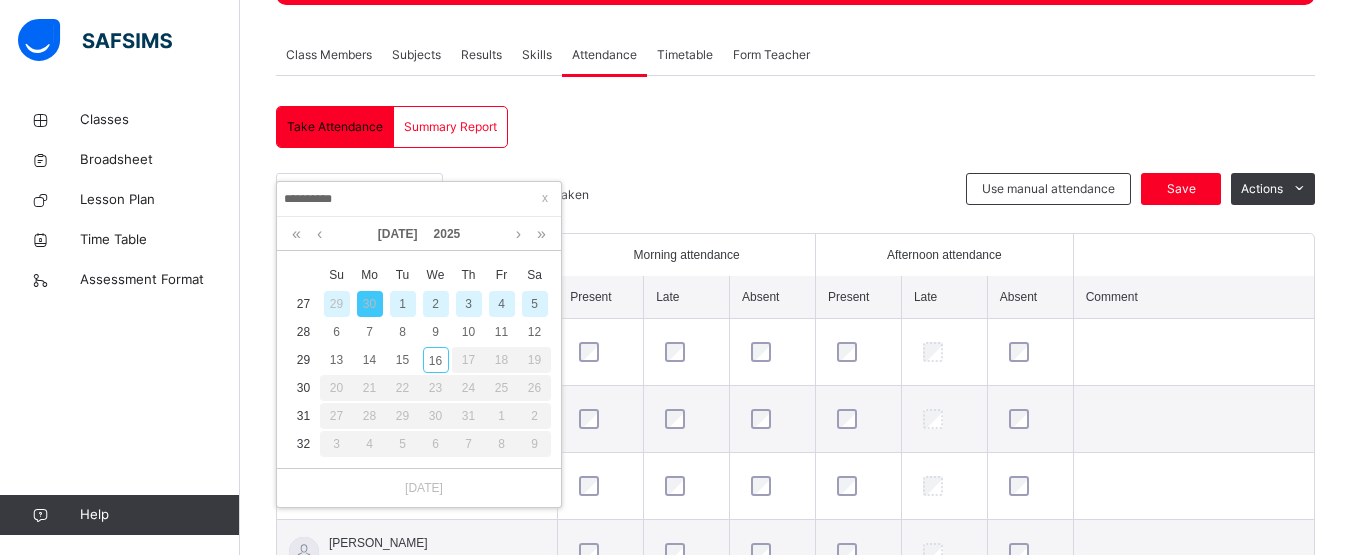 click on "1" at bounding box center (403, 304) 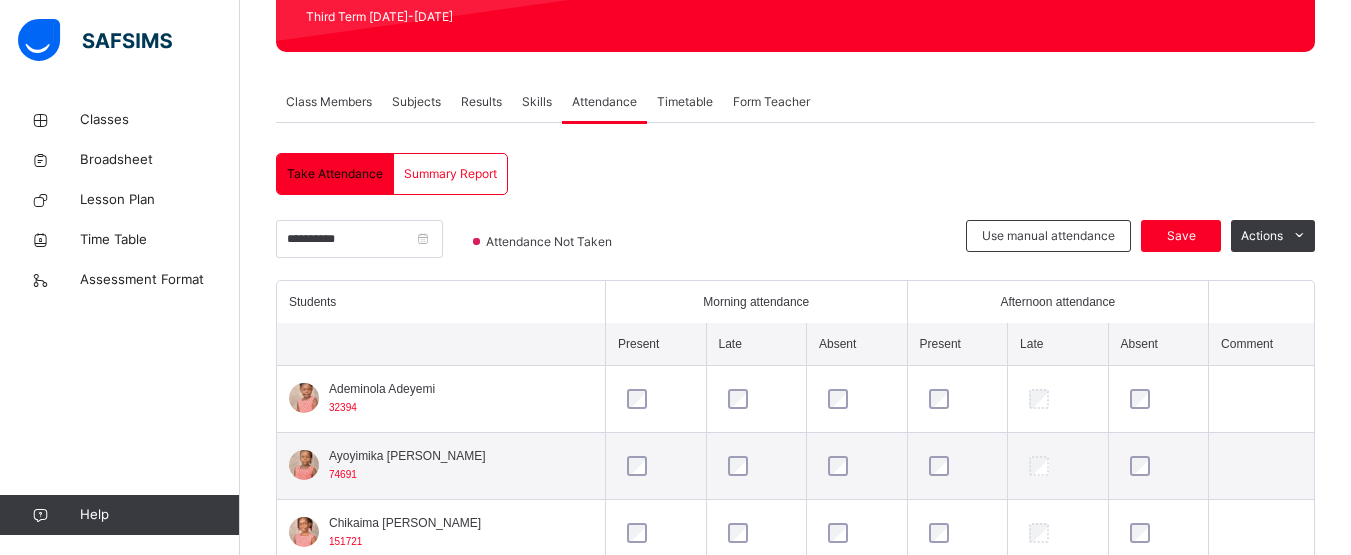 scroll, scrollTop: 341, scrollLeft: 0, axis: vertical 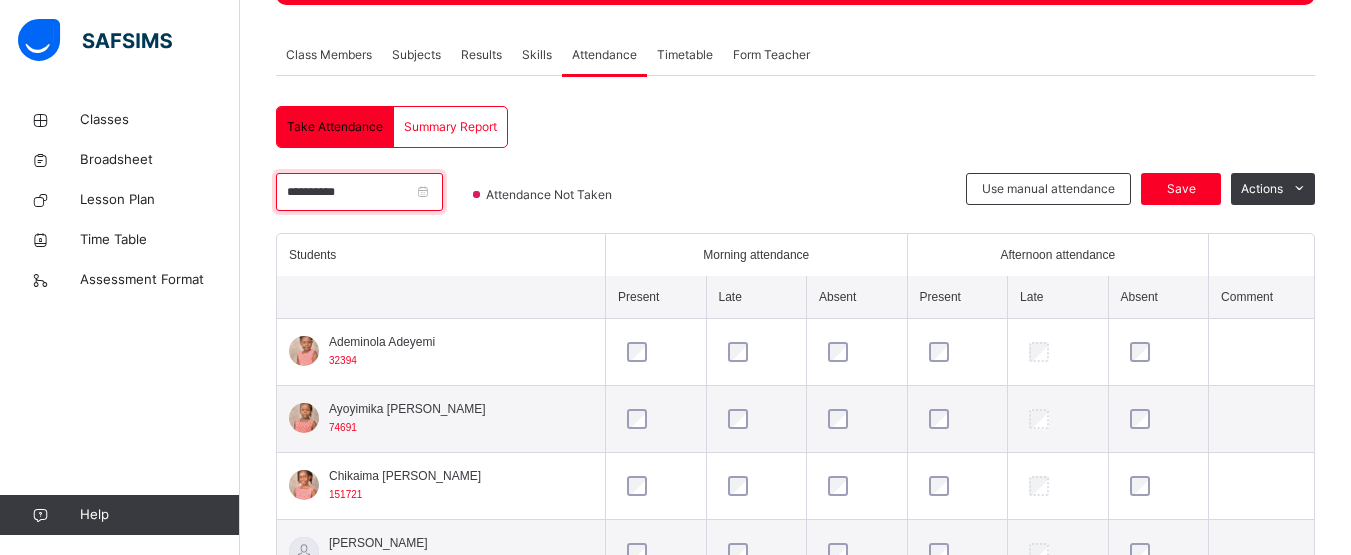 click on "**********" at bounding box center (359, 192) 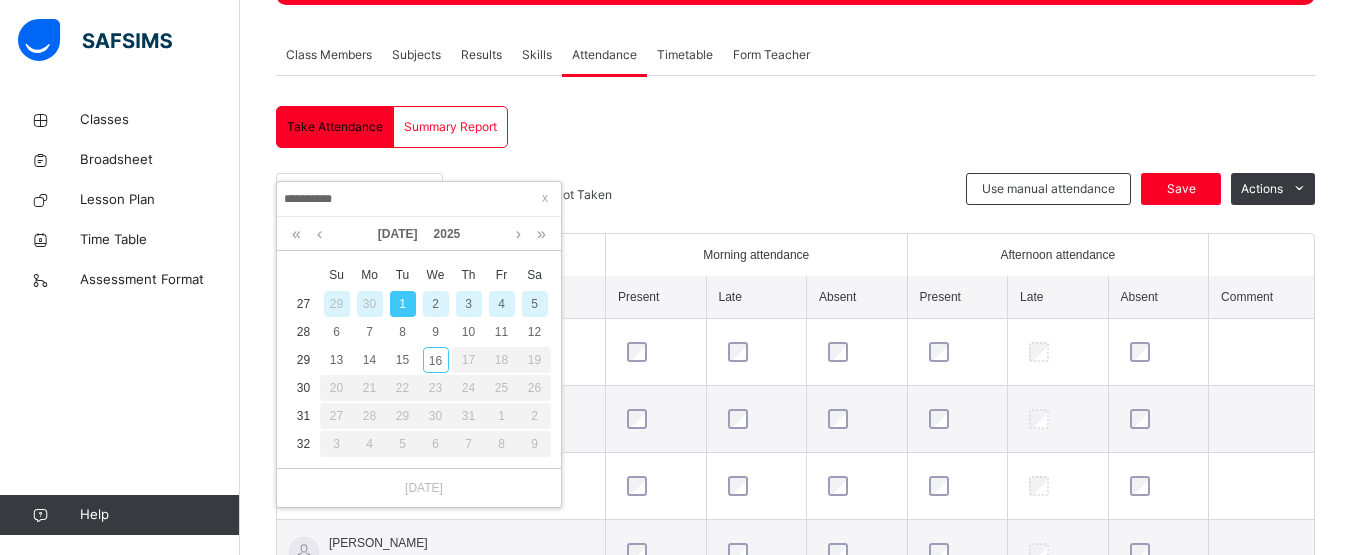 click on "1" at bounding box center (403, 304) 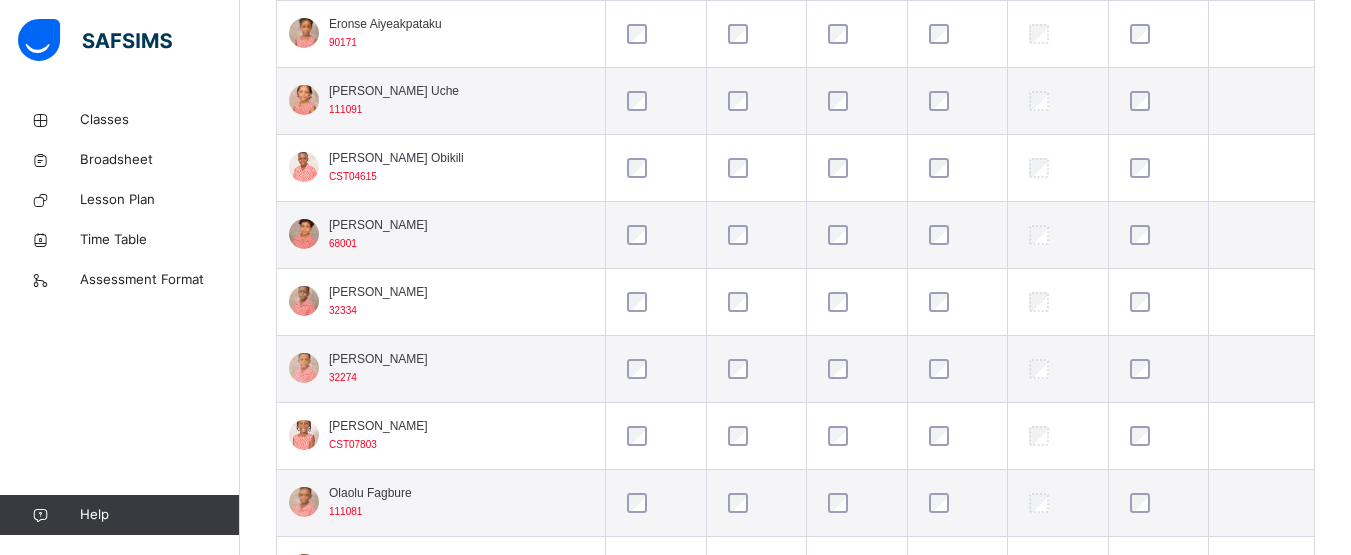 scroll, scrollTop: 1198, scrollLeft: 0, axis: vertical 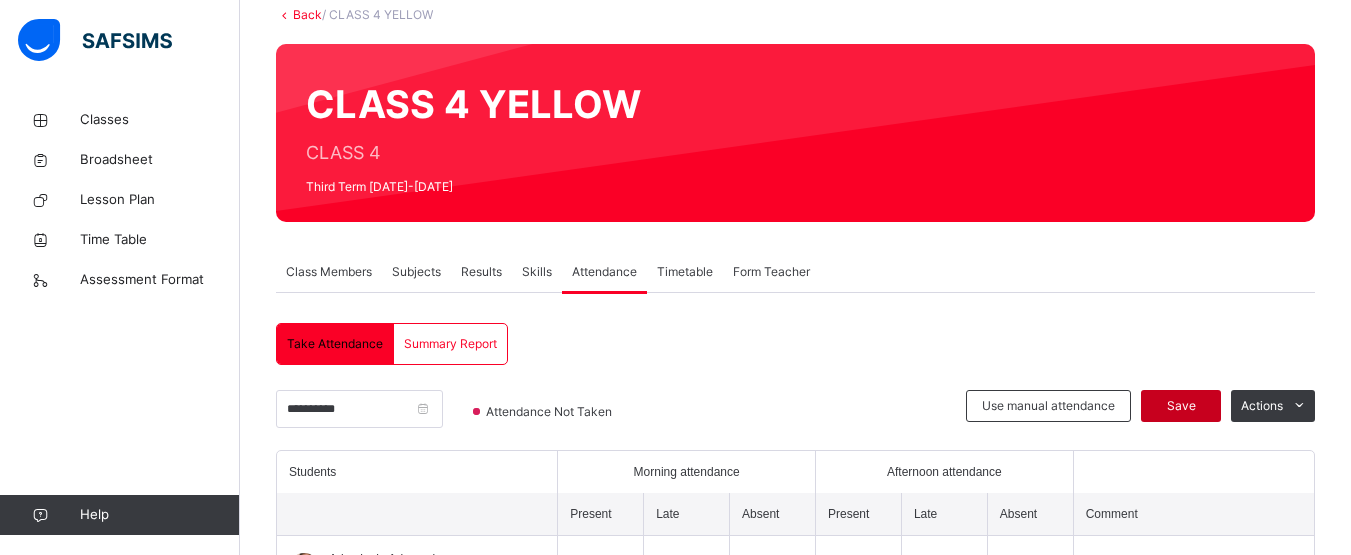 click on "Save" at bounding box center (1181, 406) 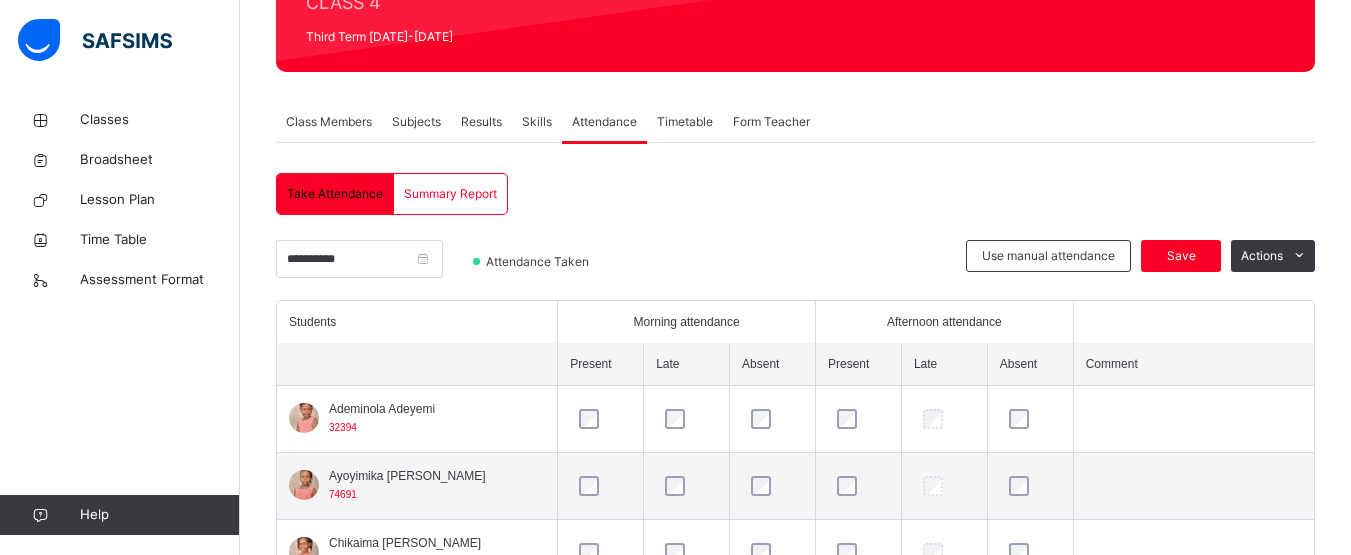 scroll, scrollTop: 273, scrollLeft: 0, axis: vertical 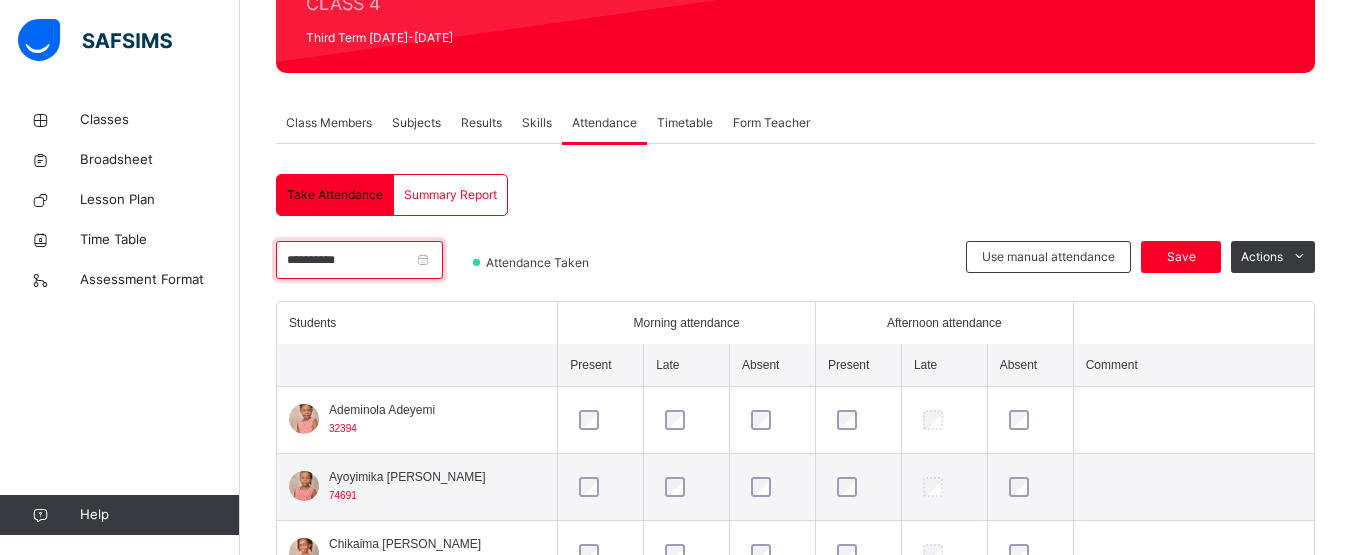 click on "**********" at bounding box center [359, 260] 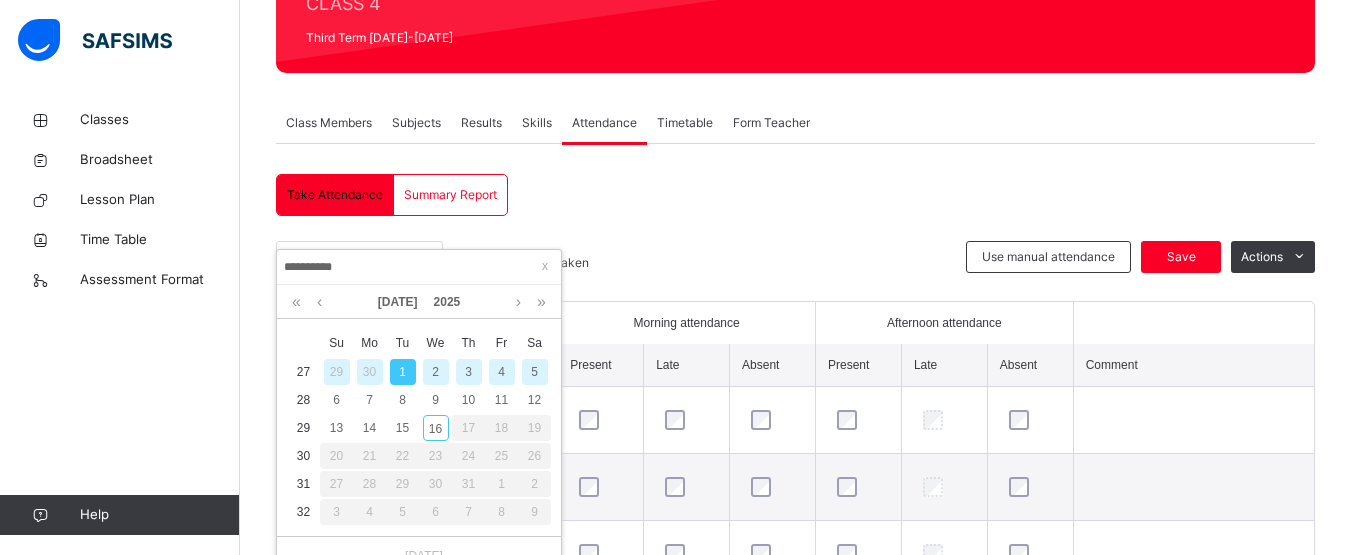 click on "2" at bounding box center [436, 372] 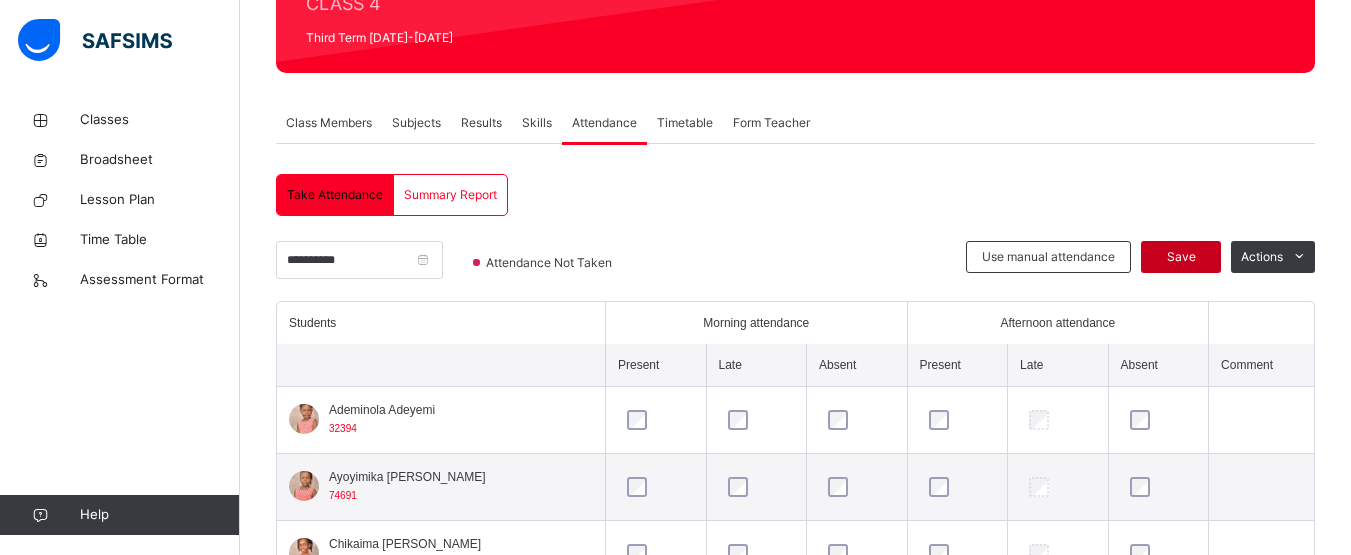 click on "Save" at bounding box center (1181, 257) 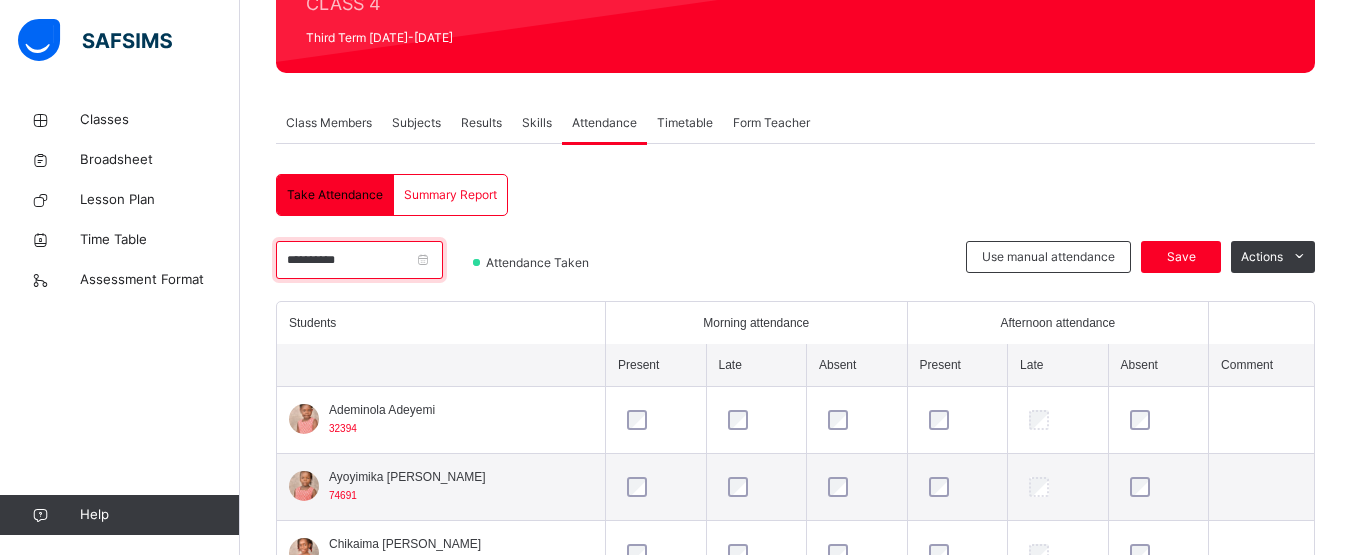 click on "**********" at bounding box center [359, 260] 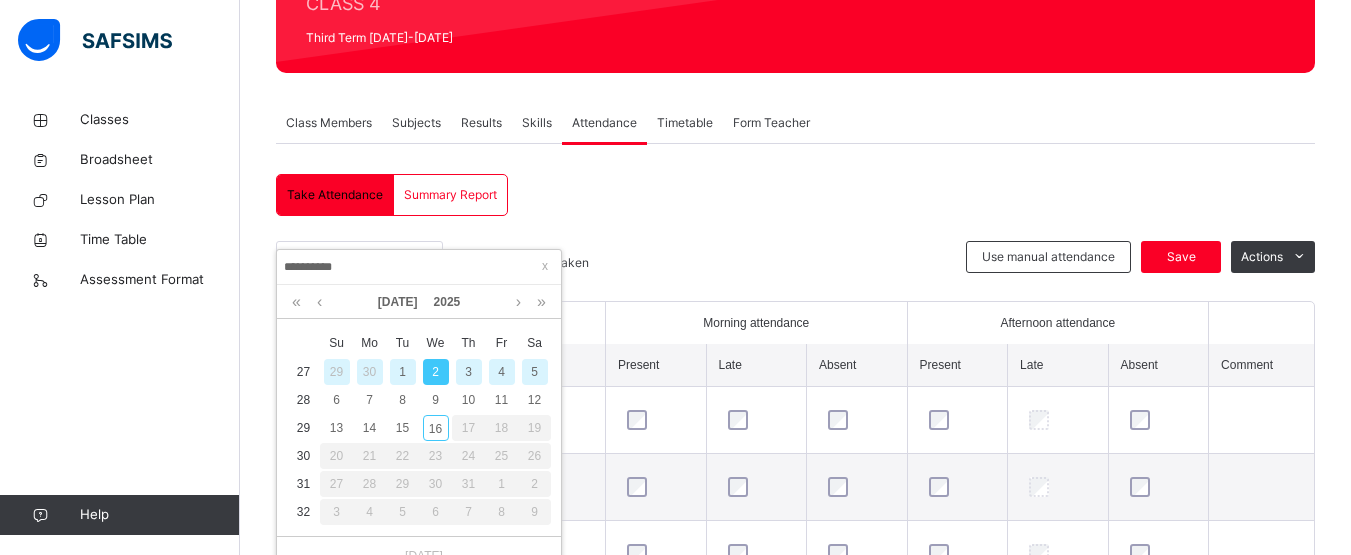 click on "3" at bounding box center (469, 372) 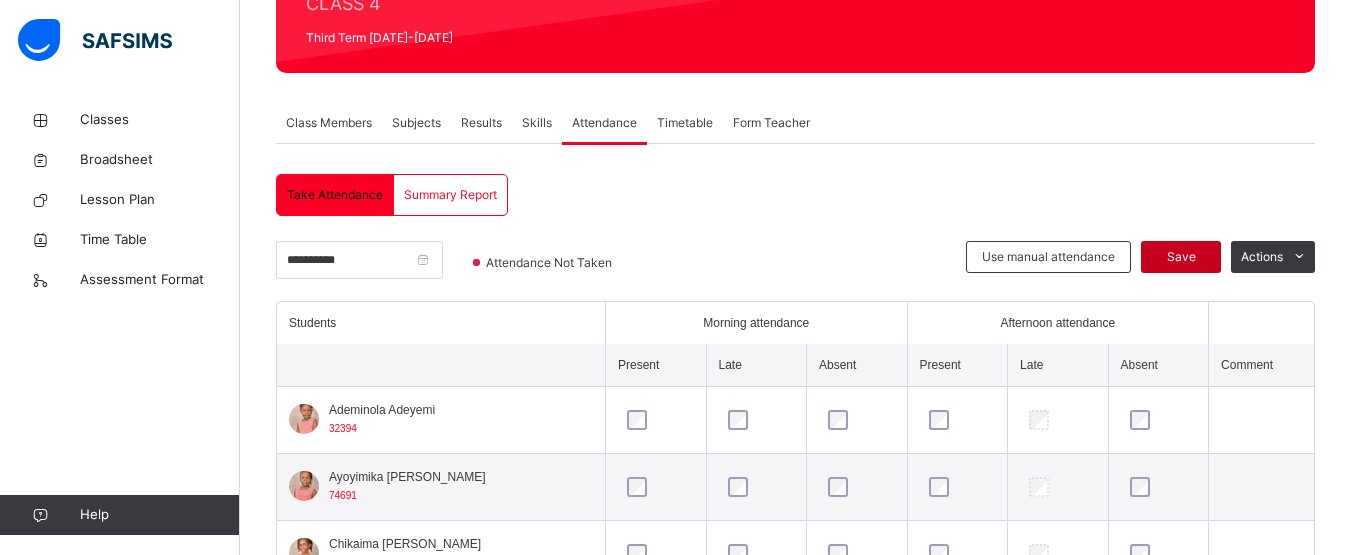 click on "Save" at bounding box center (1181, 257) 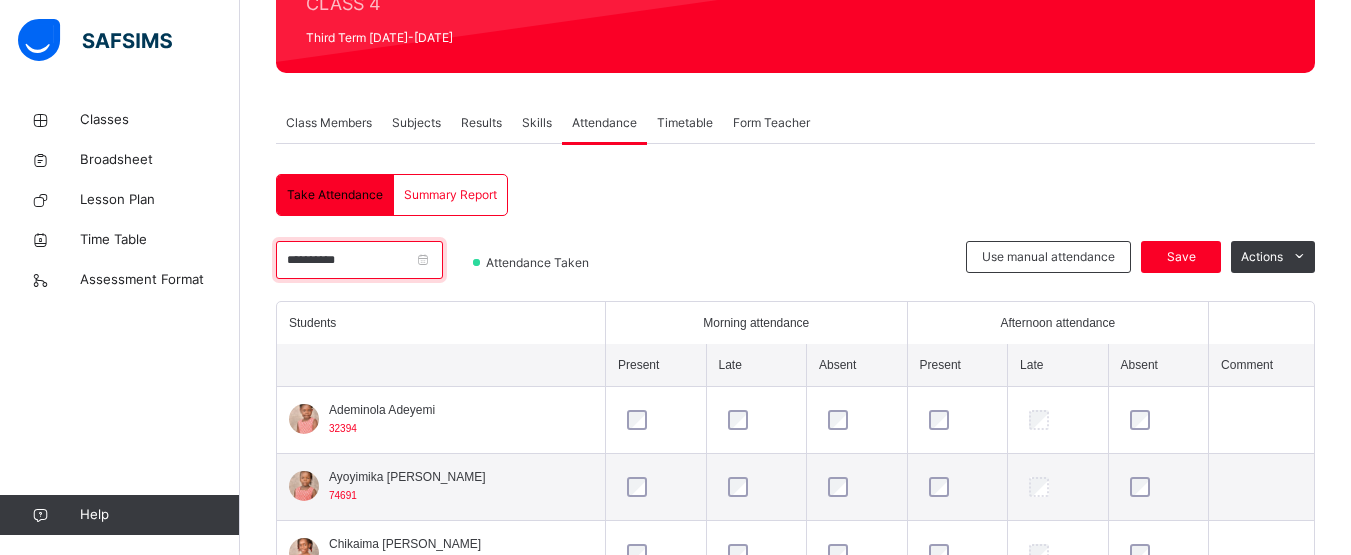 click on "**********" at bounding box center (359, 260) 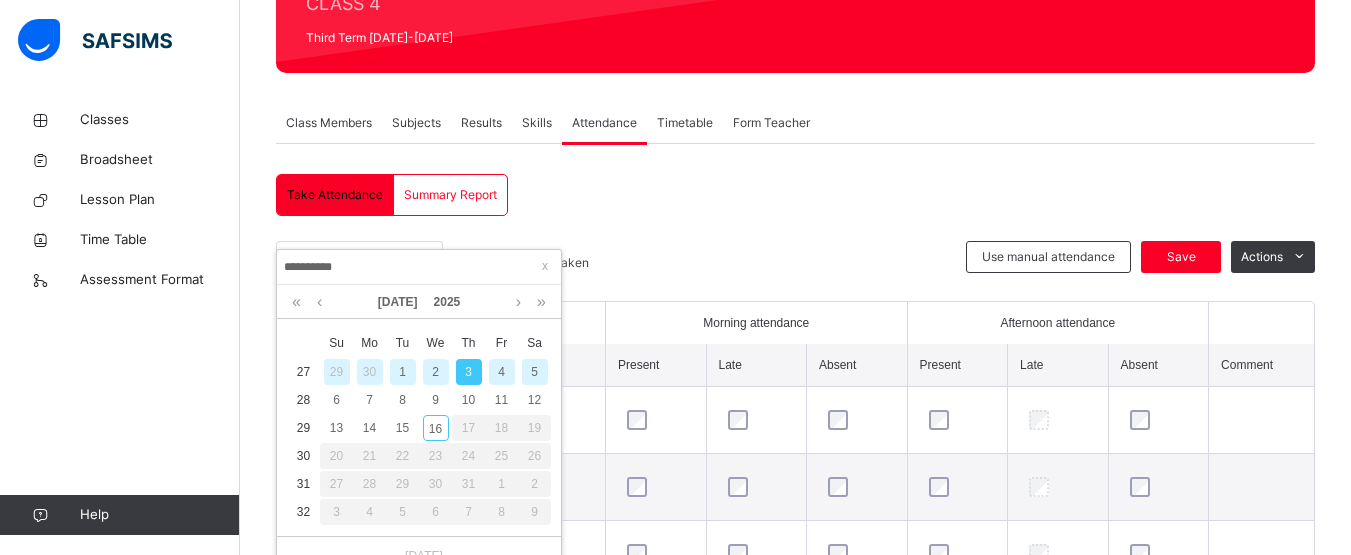 click on "4" at bounding box center [502, 372] 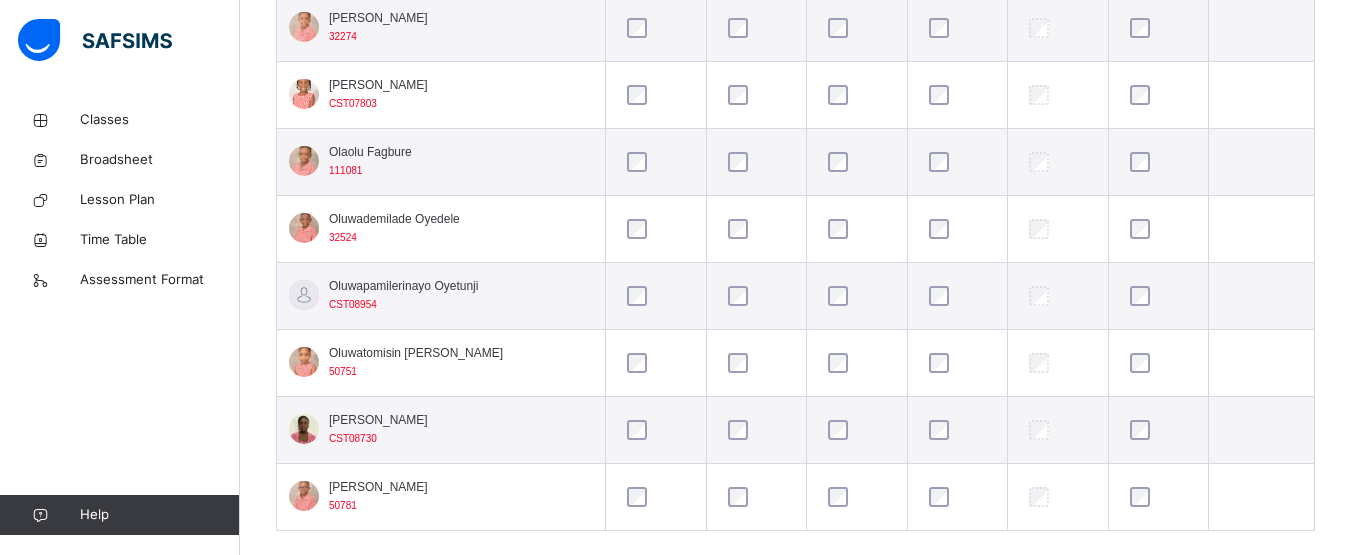 scroll, scrollTop: 1567, scrollLeft: 0, axis: vertical 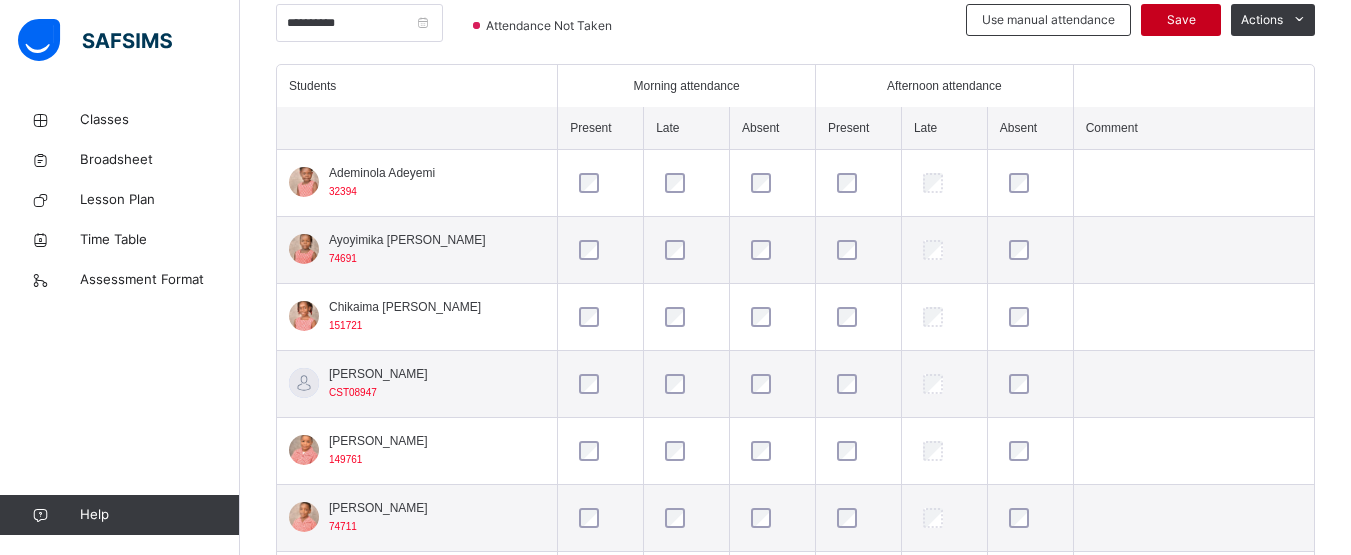 click on "Save" at bounding box center (1181, 20) 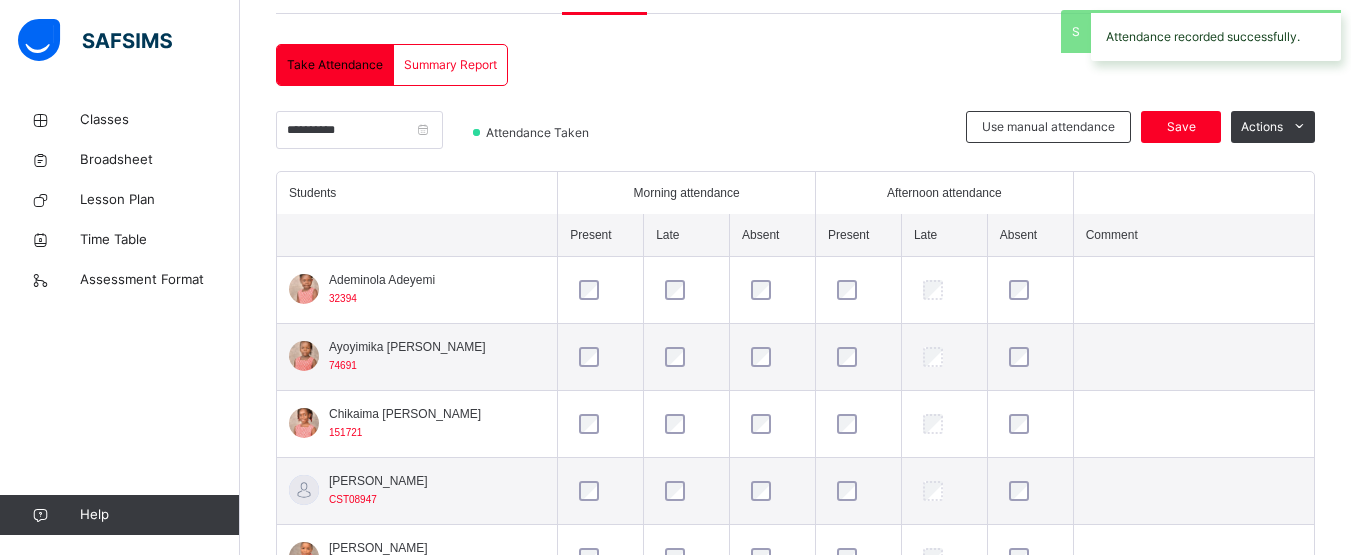 scroll, scrollTop: 400, scrollLeft: 0, axis: vertical 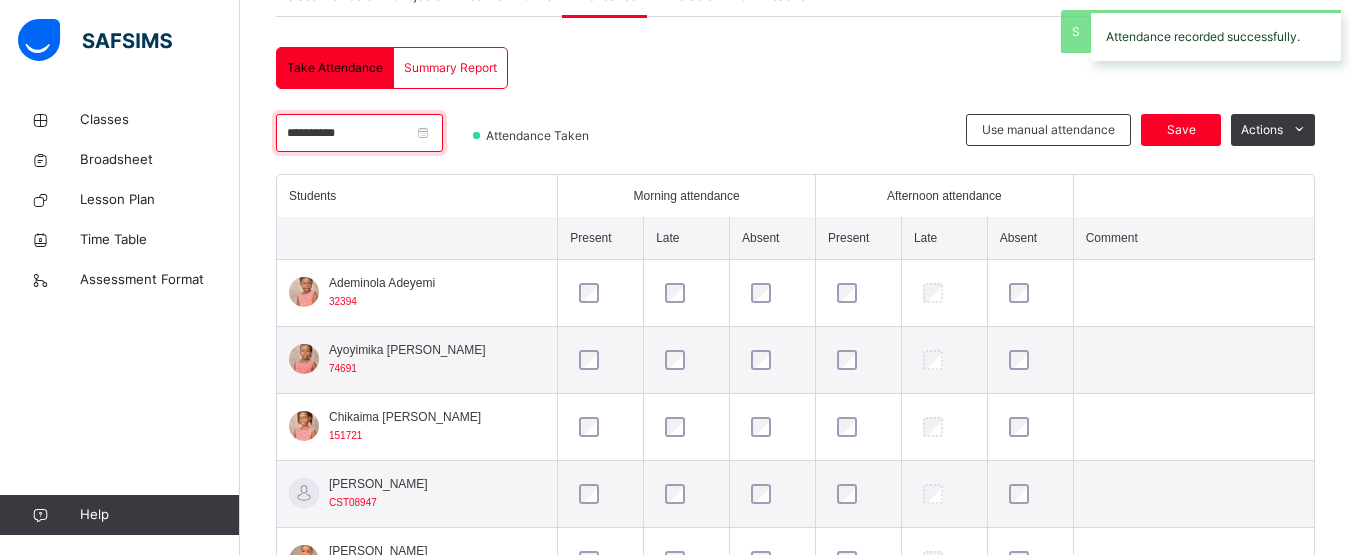 click on "**********" at bounding box center (359, 133) 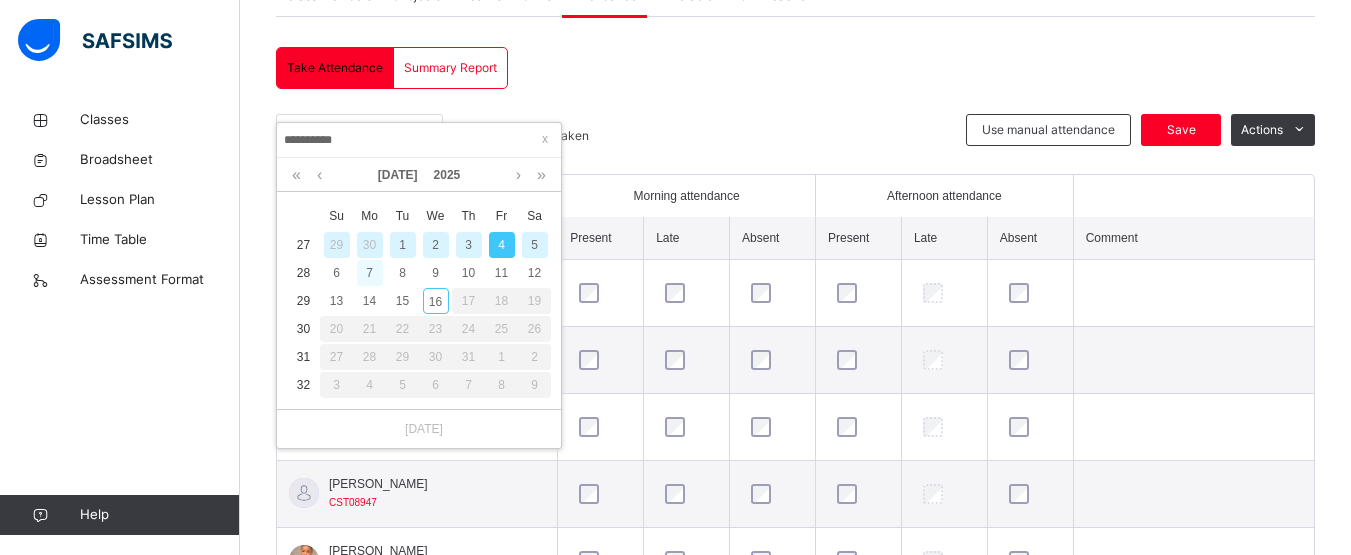 click on "7" at bounding box center [370, 273] 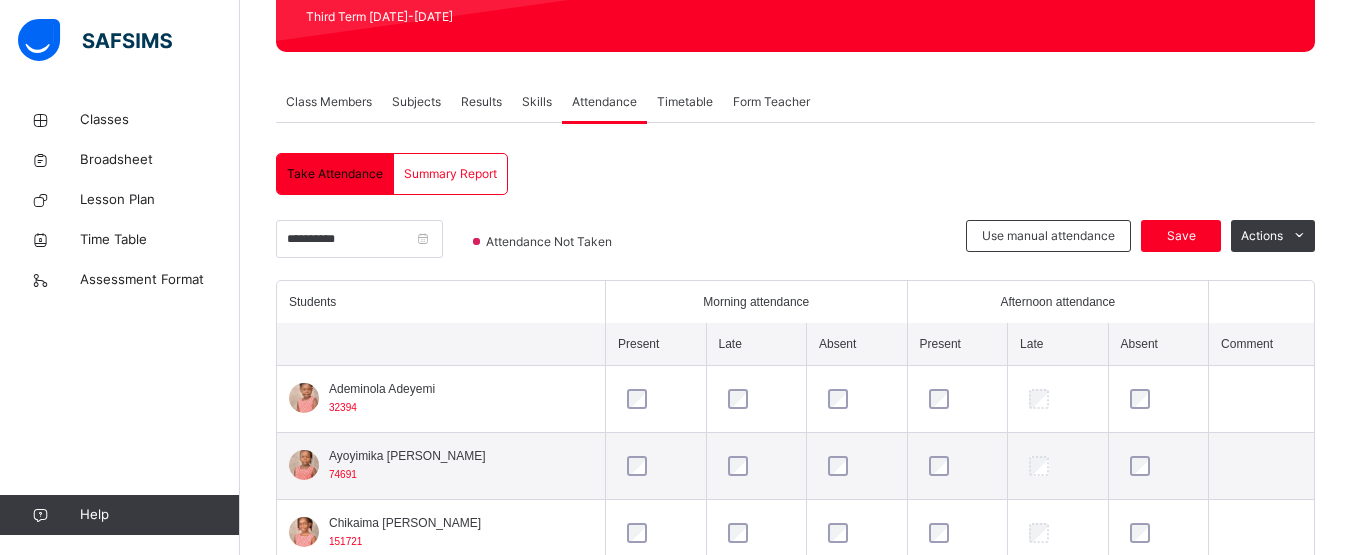 scroll, scrollTop: 400, scrollLeft: 0, axis: vertical 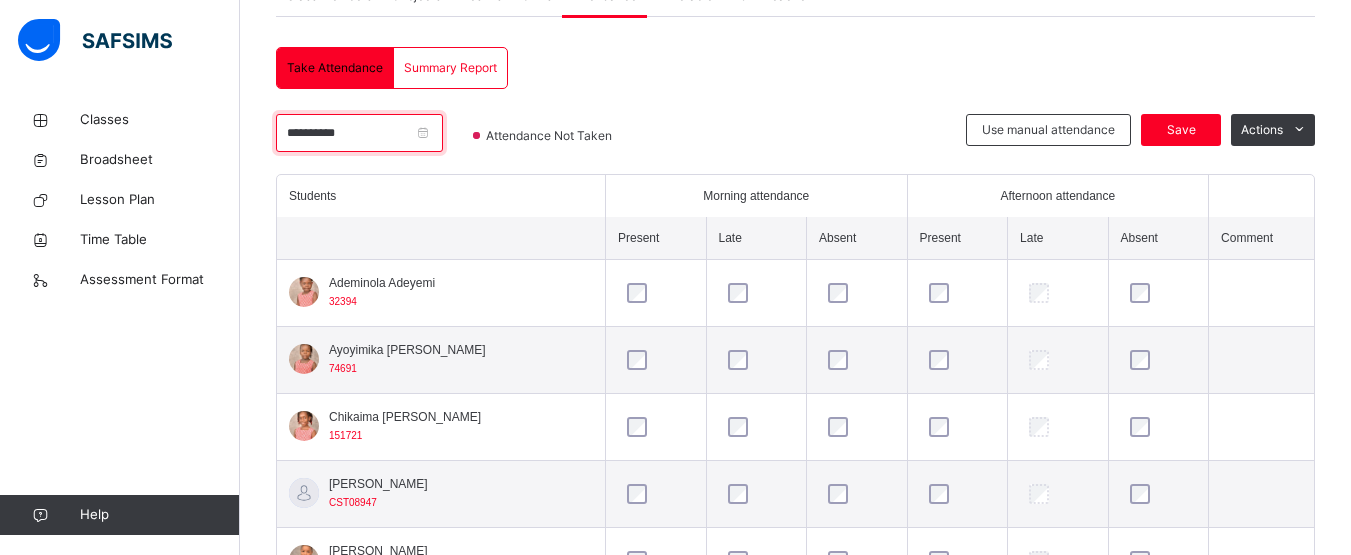 click on "**********" at bounding box center [359, 133] 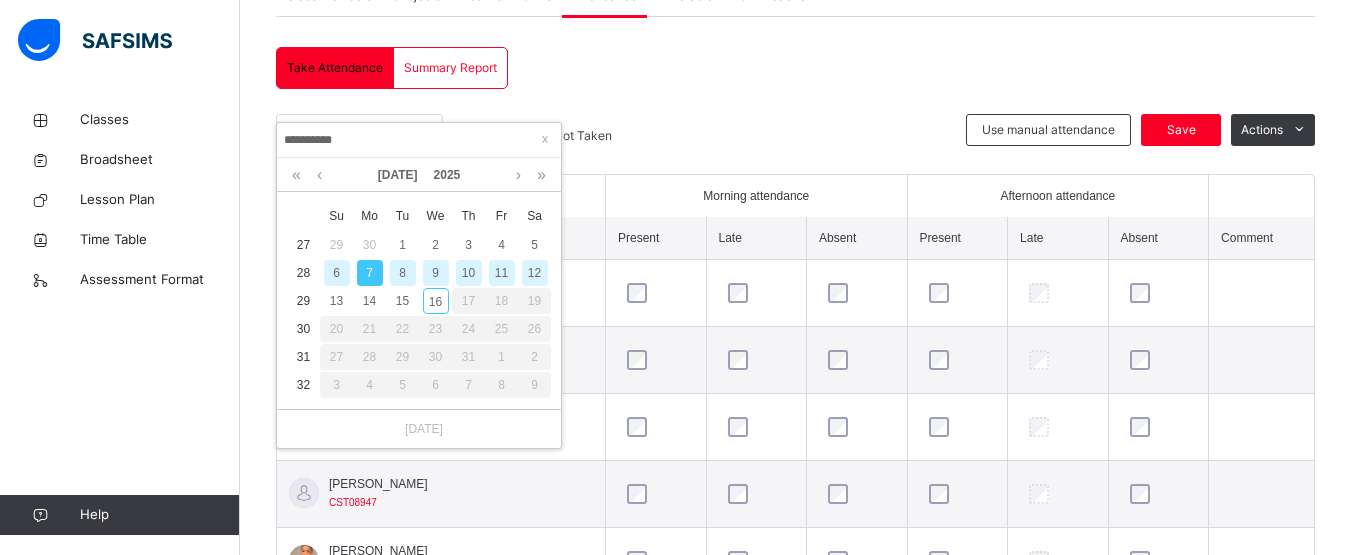 click on "**********" at bounding box center (795, 859) 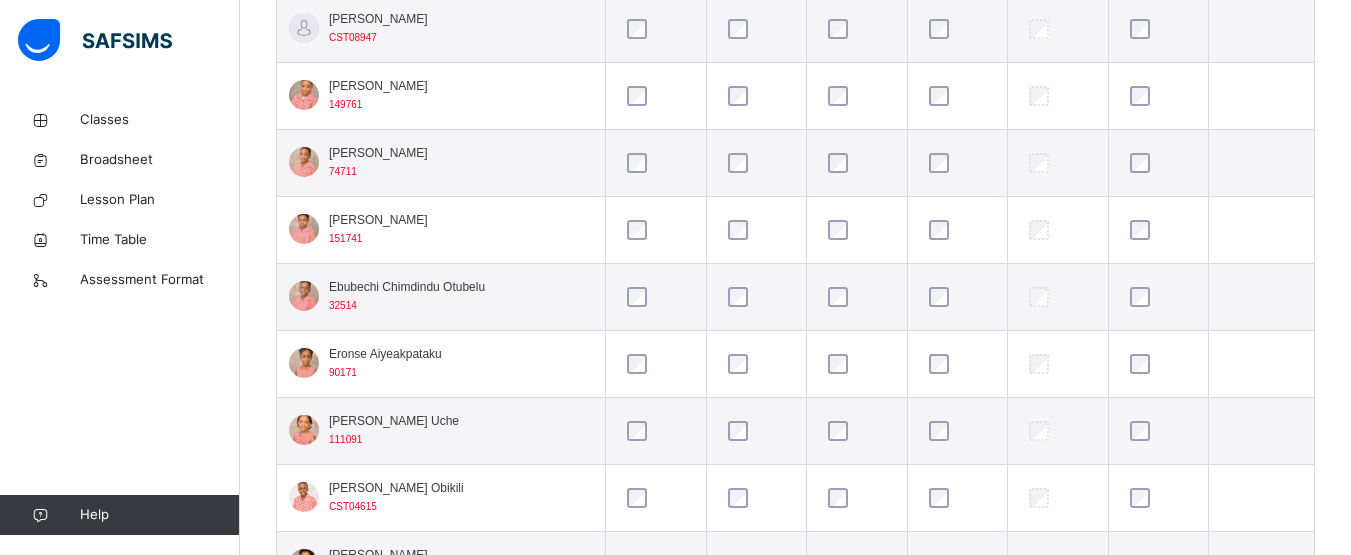 scroll, scrollTop: 867, scrollLeft: 0, axis: vertical 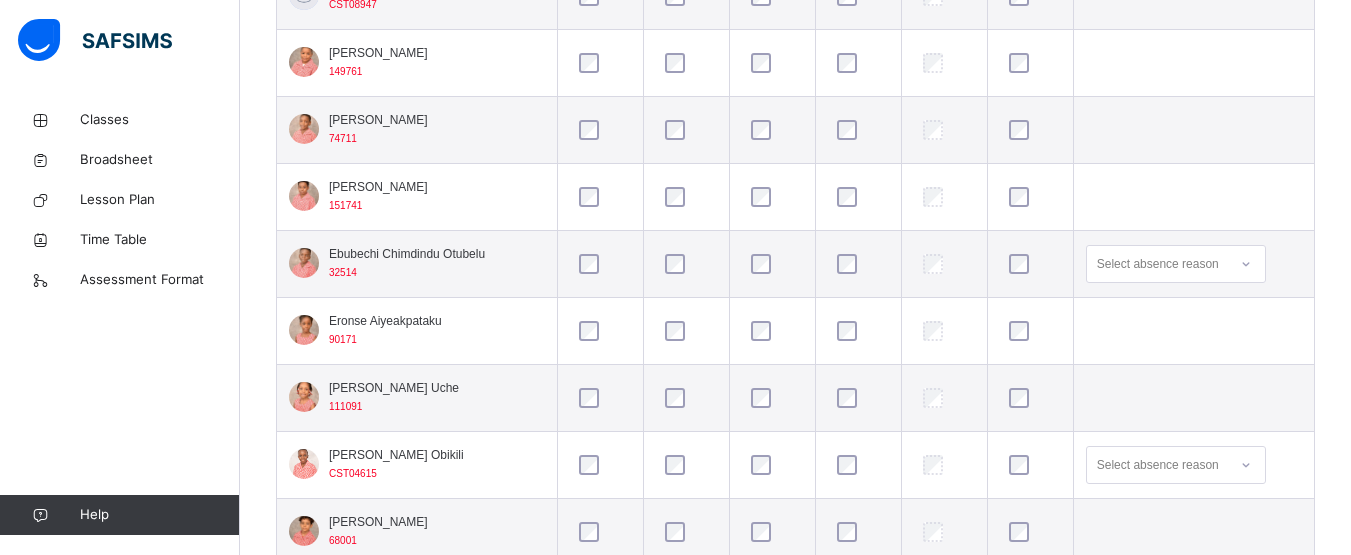 click on "Resume" at bounding box center (974, -934) 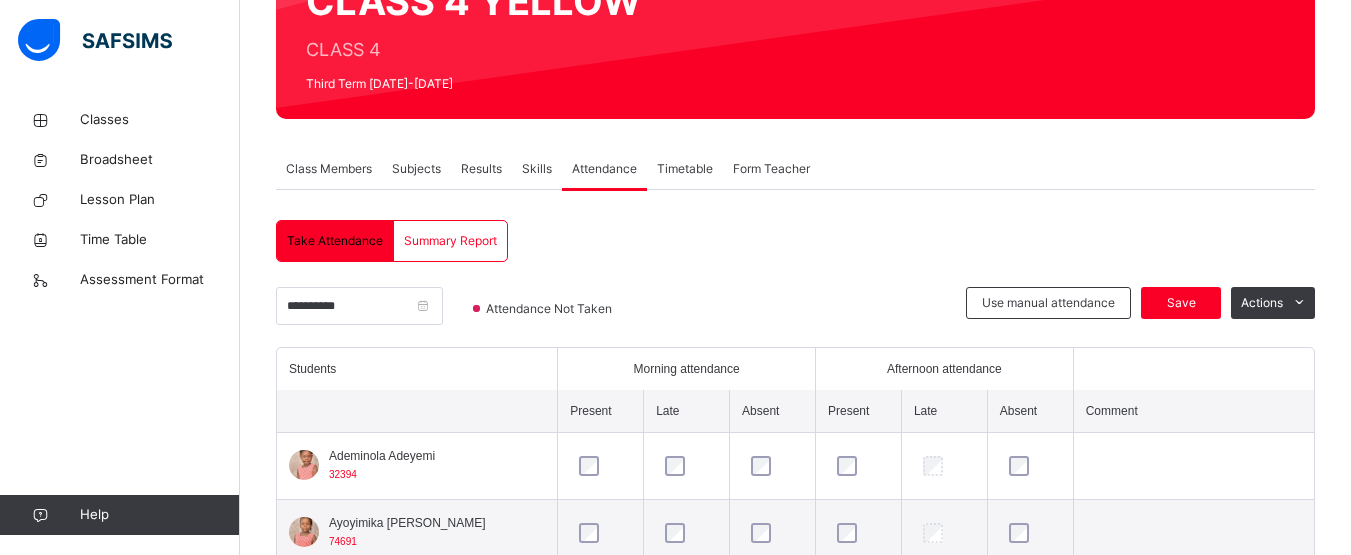 scroll, scrollTop: 229, scrollLeft: 0, axis: vertical 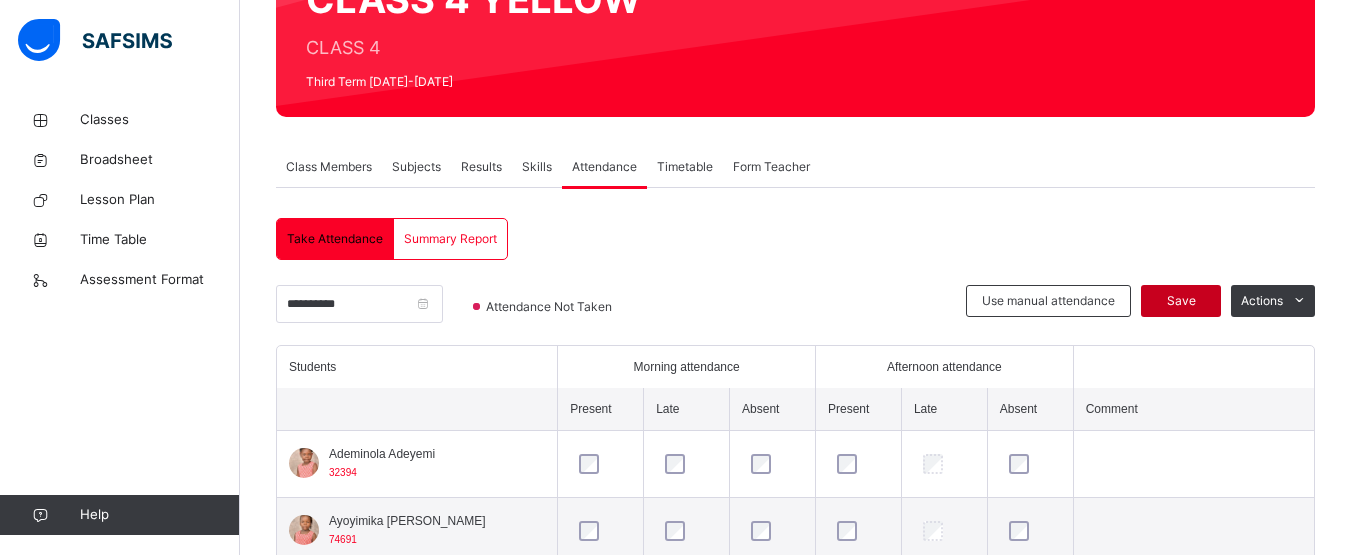 click on "Save" at bounding box center [1181, 301] 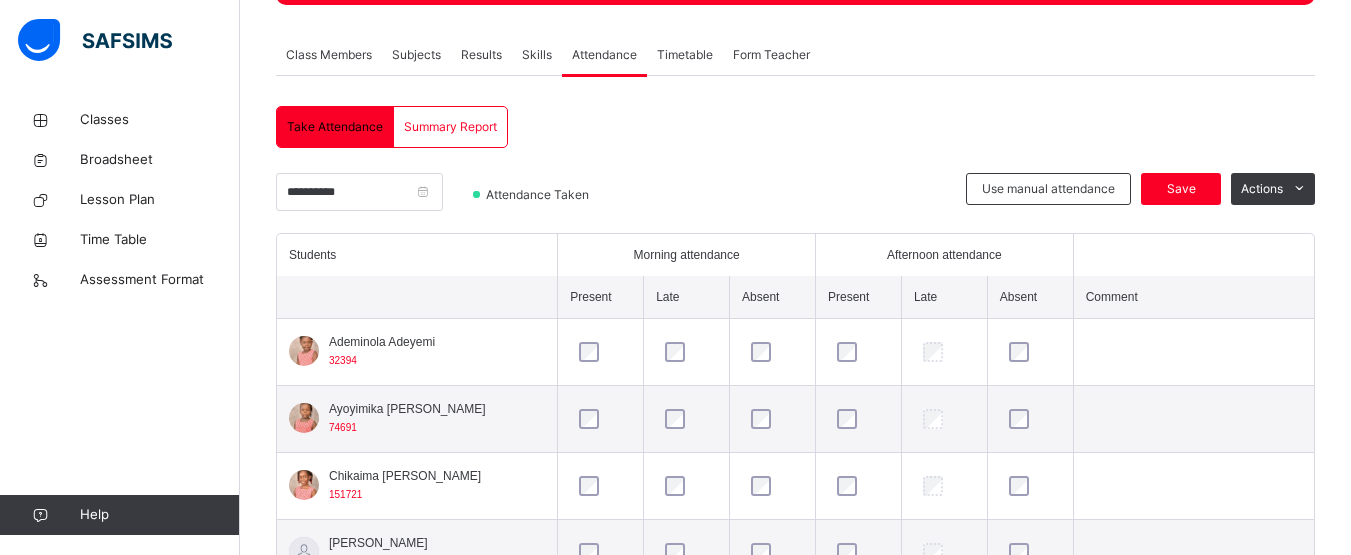scroll, scrollTop: 342, scrollLeft: 0, axis: vertical 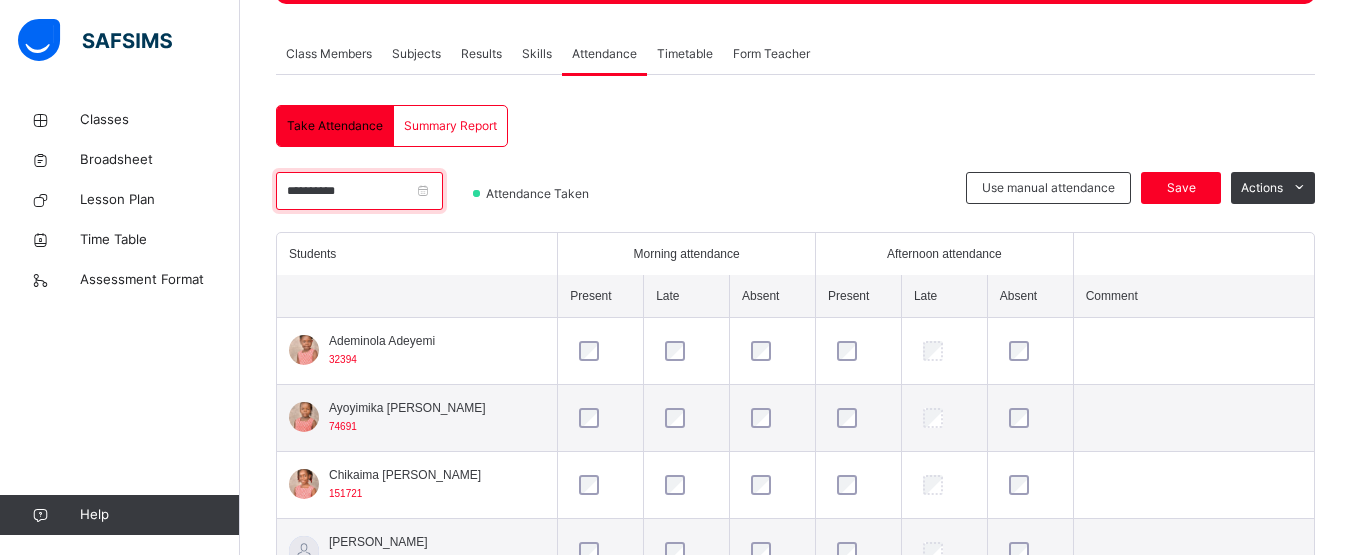 click on "**********" at bounding box center (359, 191) 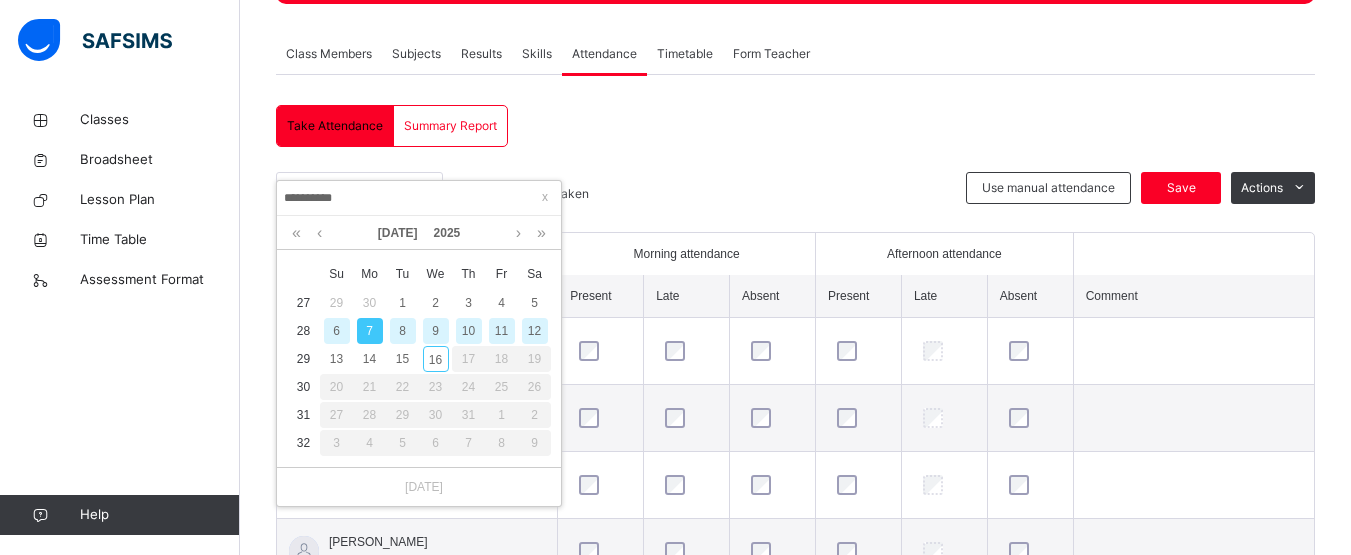 click on "8" at bounding box center (403, 331) 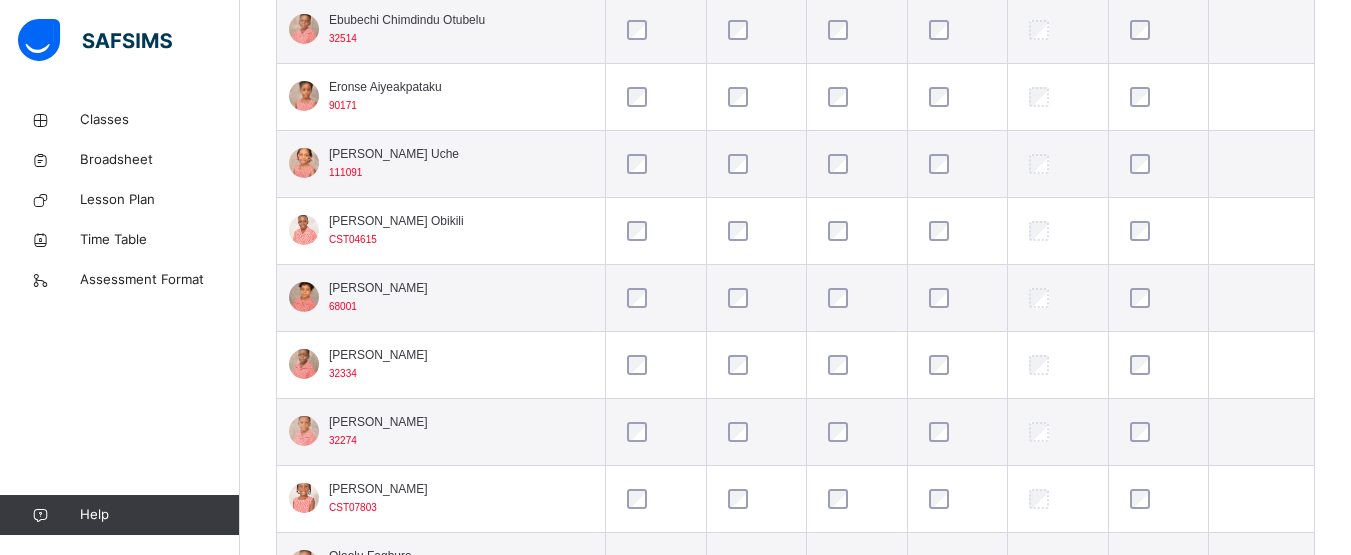 scroll, scrollTop: 1134, scrollLeft: 0, axis: vertical 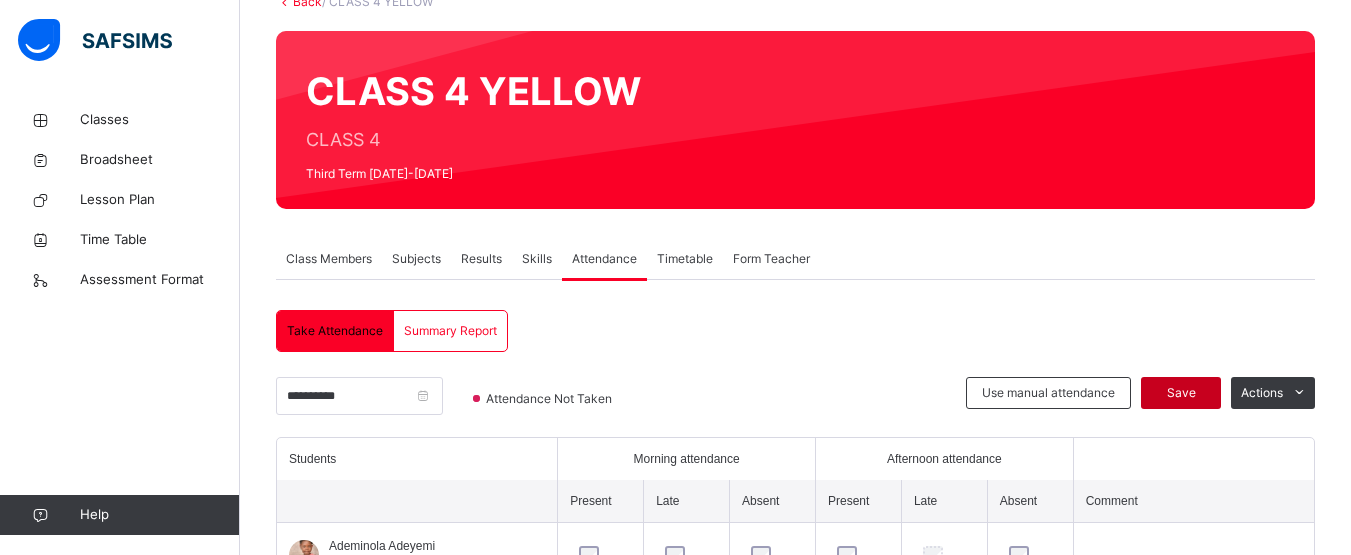click on "Save" at bounding box center [1181, 393] 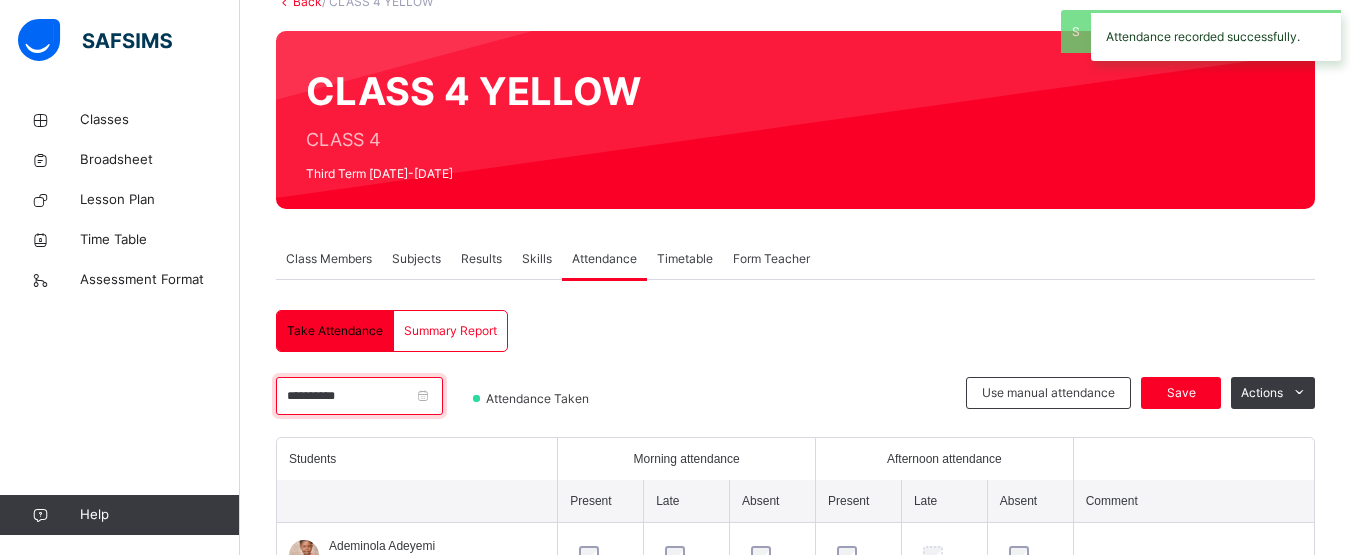 click on "**********" at bounding box center [359, 396] 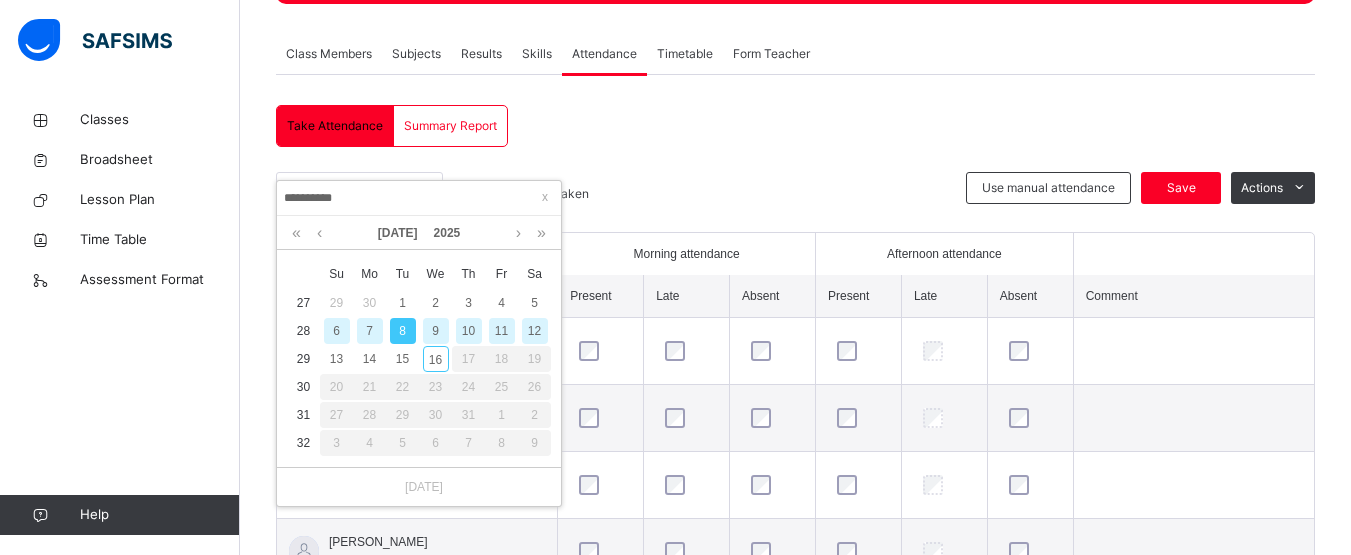 scroll, scrollTop: 343, scrollLeft: 0, axis: vertical 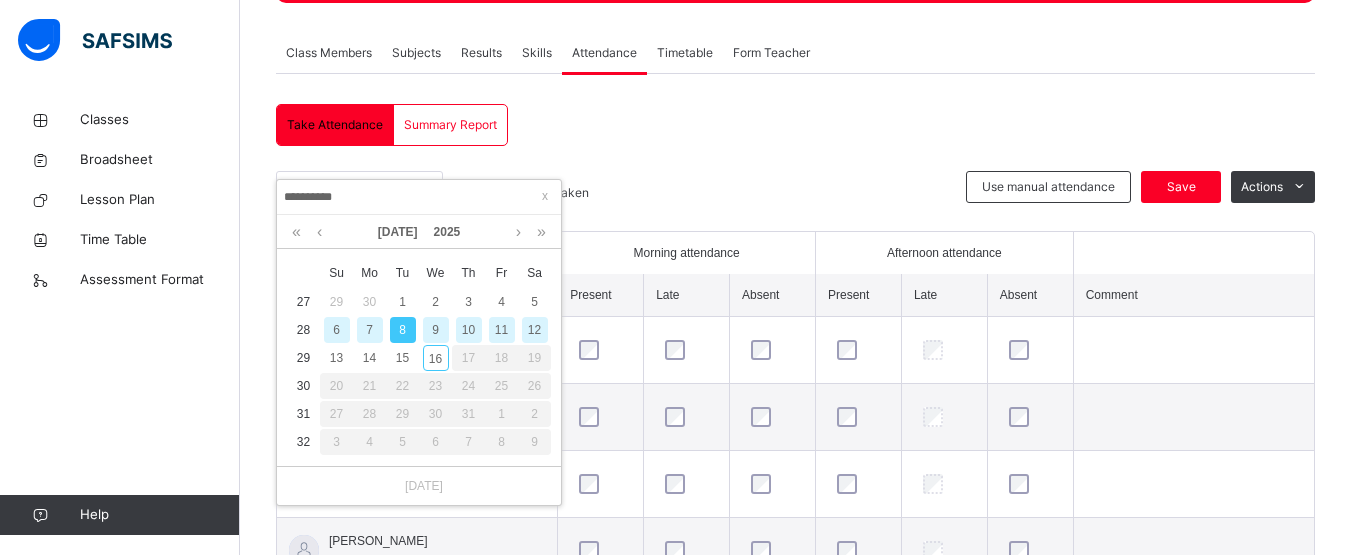 click on "9" at bounding box center (436, 330) 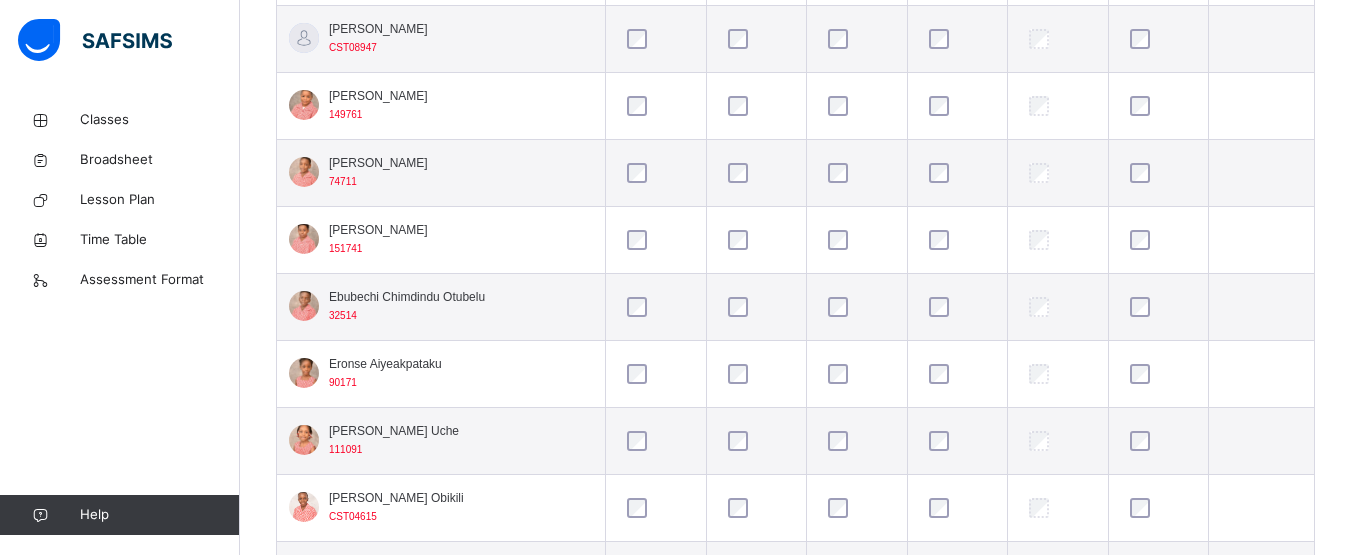 scroll, scrollTop: 856, scrollLeft: 0, axis: vertical 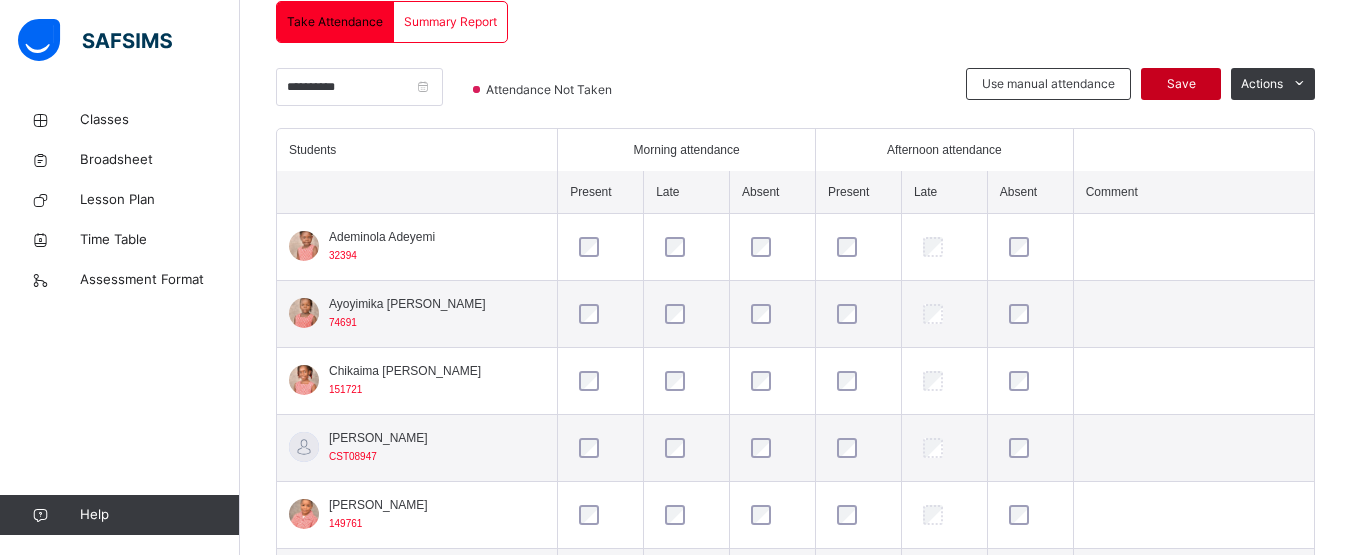 click on "Save" at bounding box center [1181, 84] 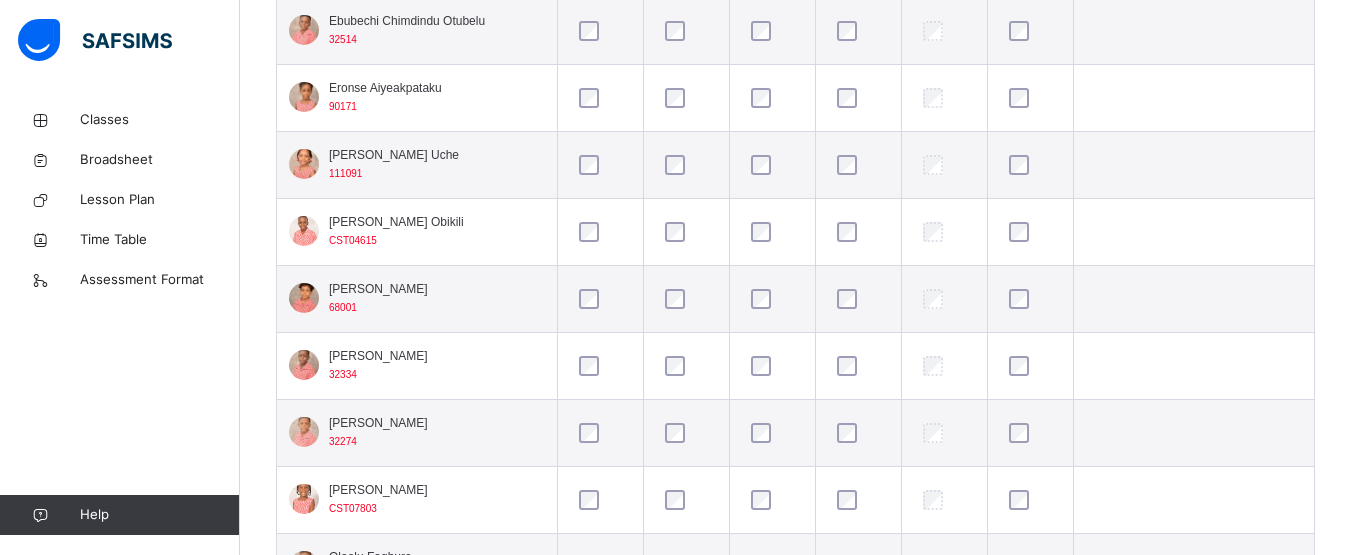 scroll, scrollTop: 1132, scrollLeft: 0, axis: vertical 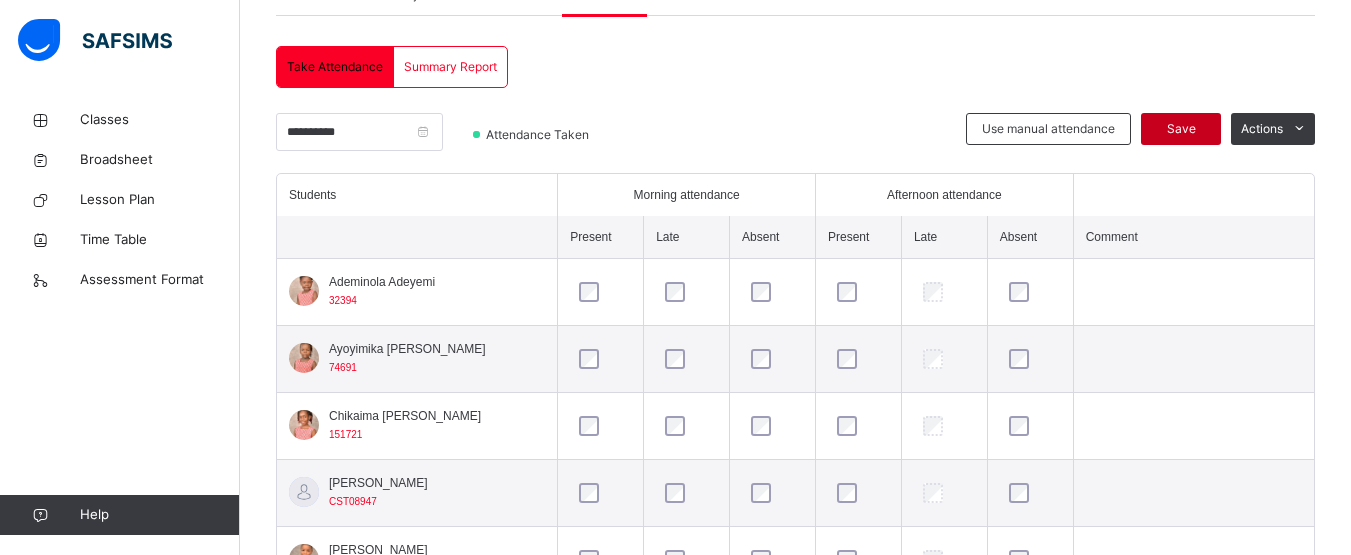 click on "Save" at bounding box center (1181, 129) 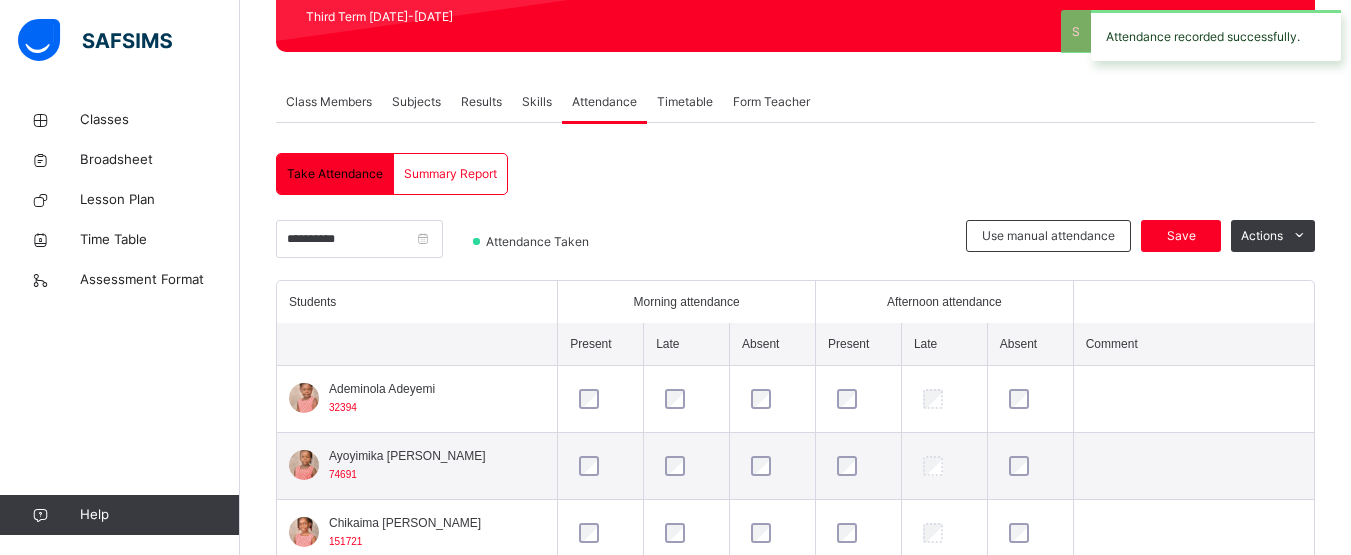 scroll, scrollTop: 401, scrollLeft: 0, axis: vertical 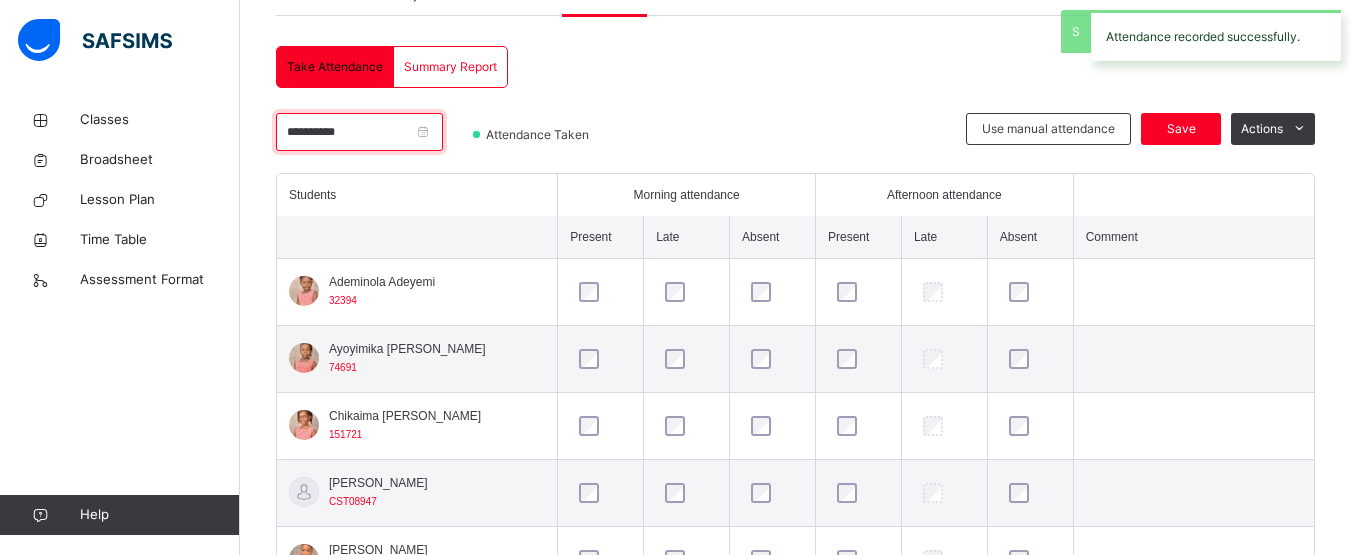 click on "**********" at bounding box center (359, 132) 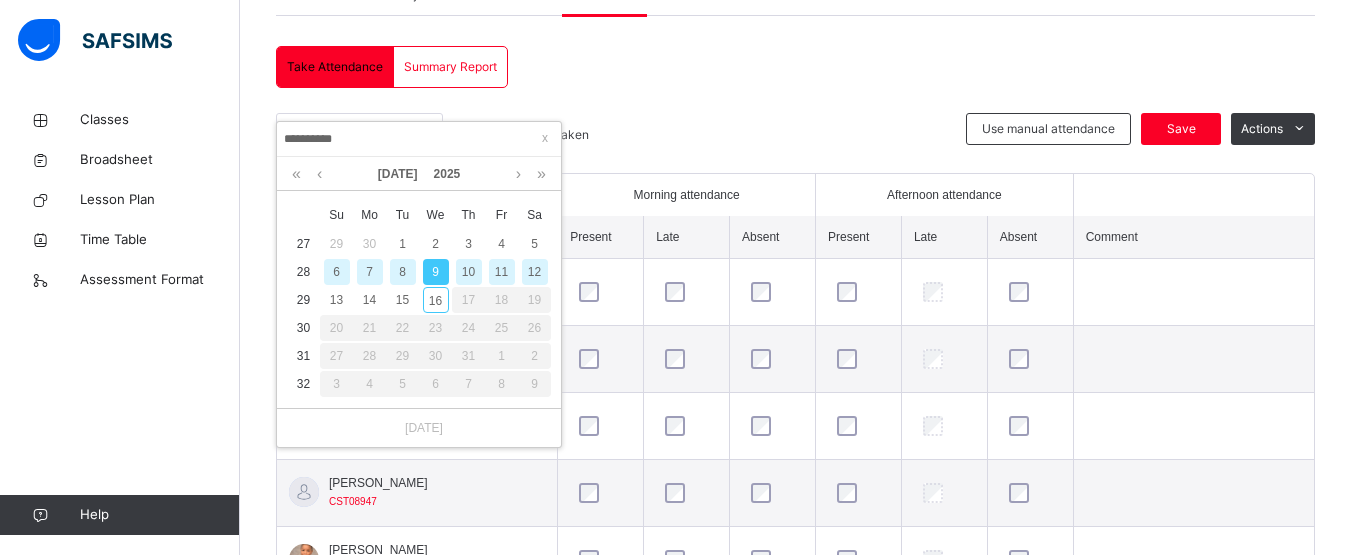 click on "10" at bounding box center (469, 272) 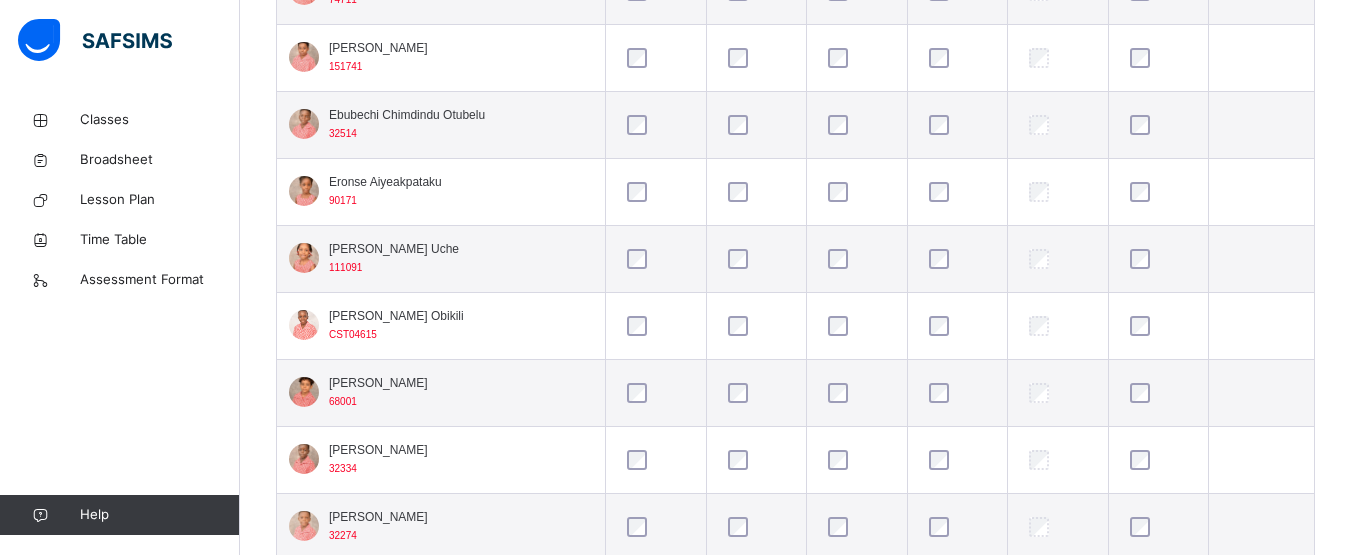 scroll, scrollTop: 1038, scrollLeft: 0, axis: vertical 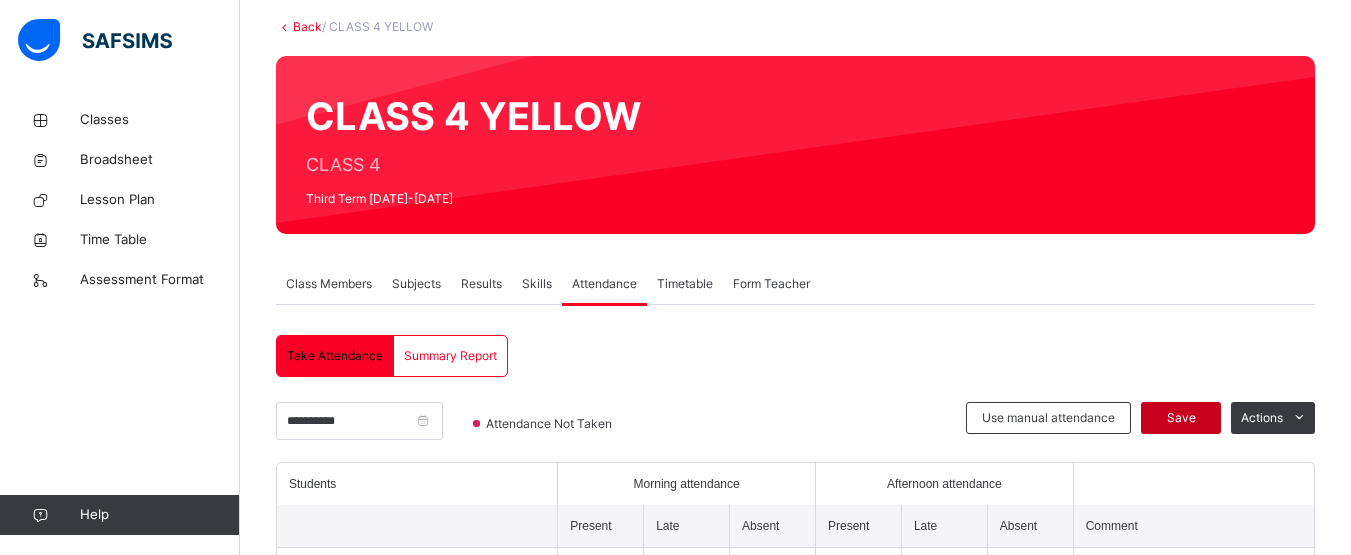 click on "Save" at bounding box center (1181, 418) 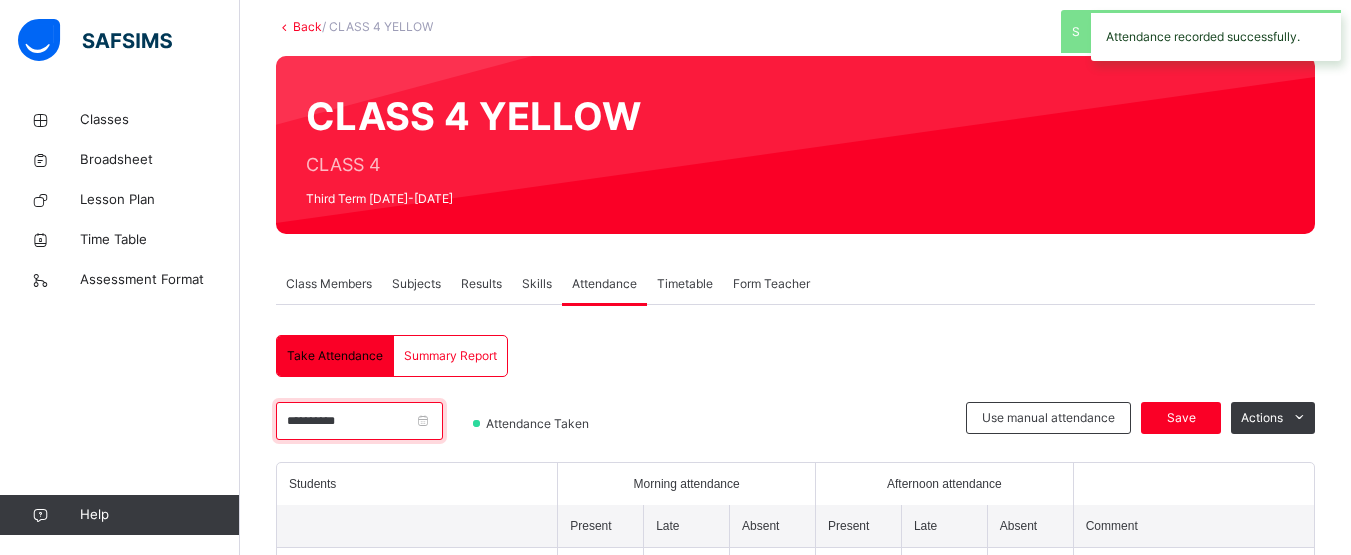 click on "**********" at bounding box center [359, 421] 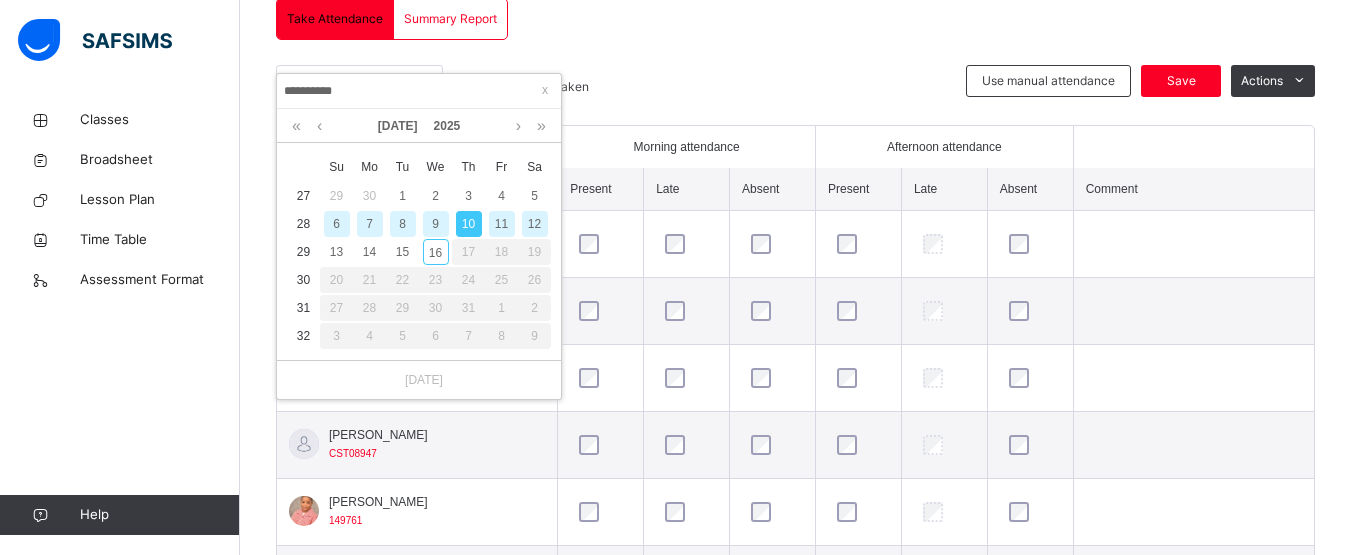 scroll, scrollTop: 450, scrollLeft: 0, axis: vertical 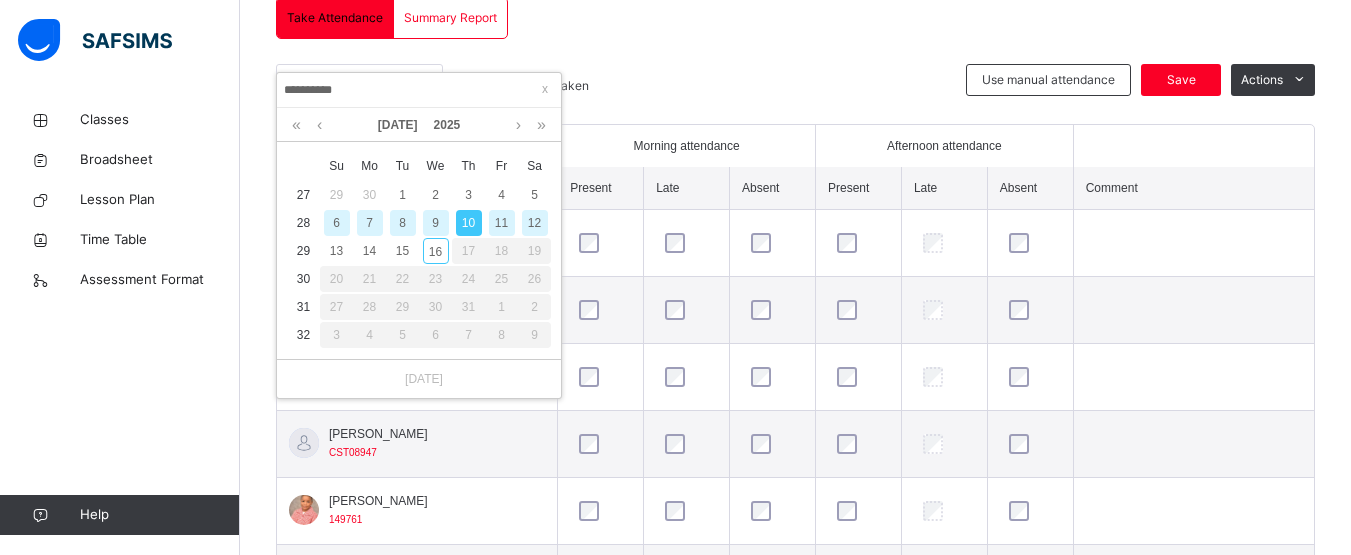 click on "11" at bounding box center (502, 223) 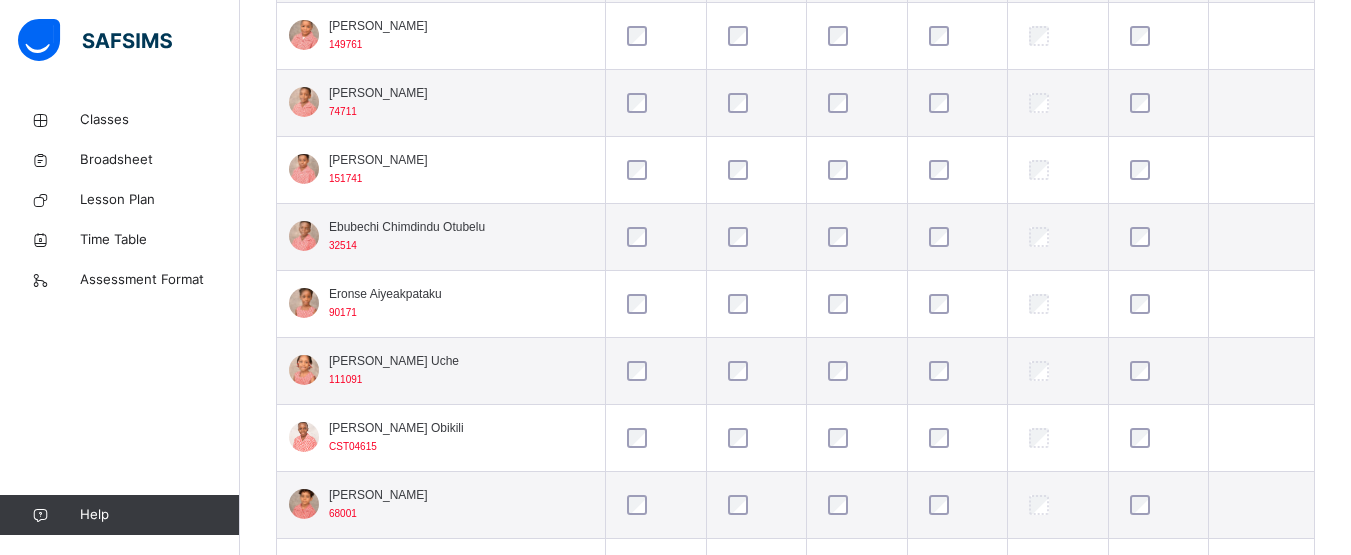 scroll, scrollTop: 926, scrollLeft: 0, axis: vertical 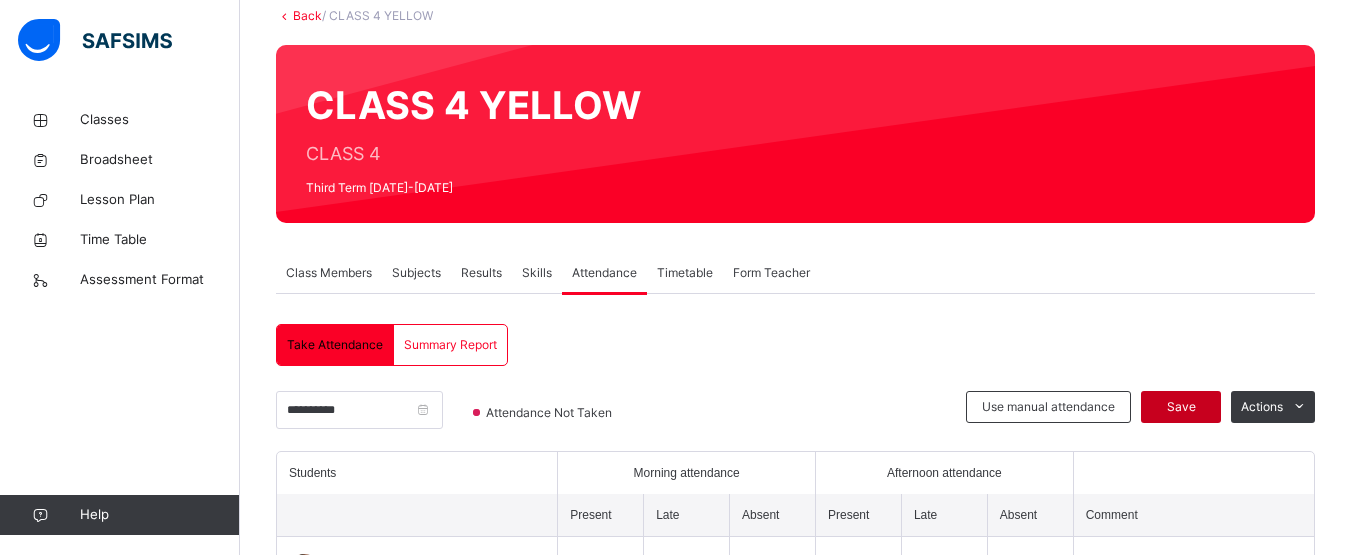 click on "Save" at bounding box center (1181, 407) 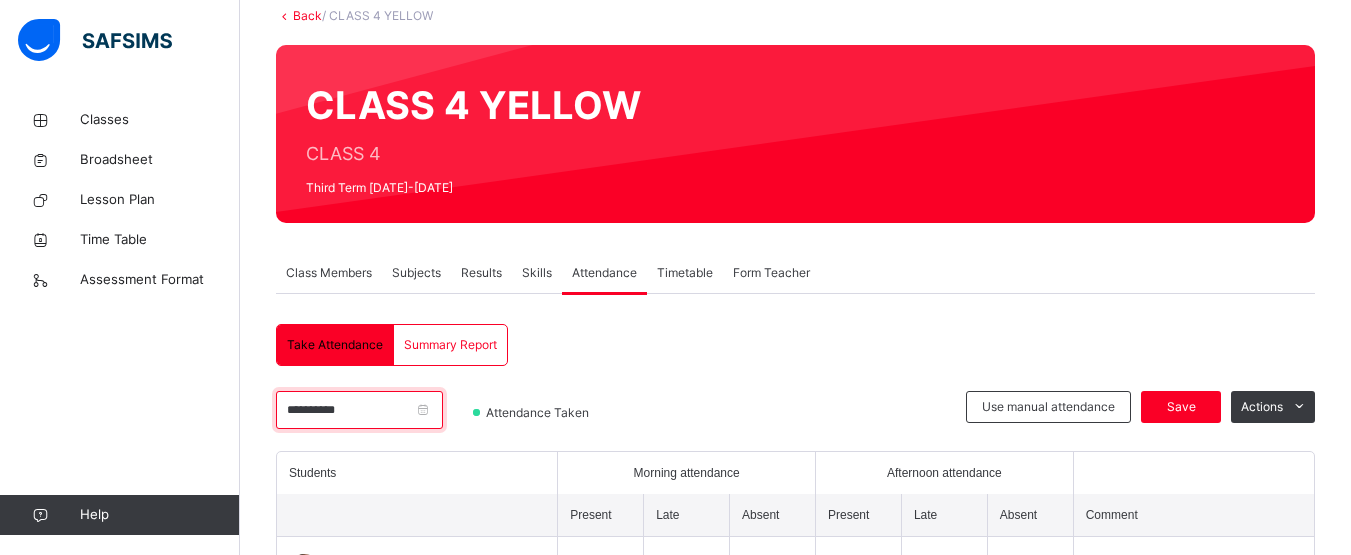 click on "**********" at bounding box center [359, 410] 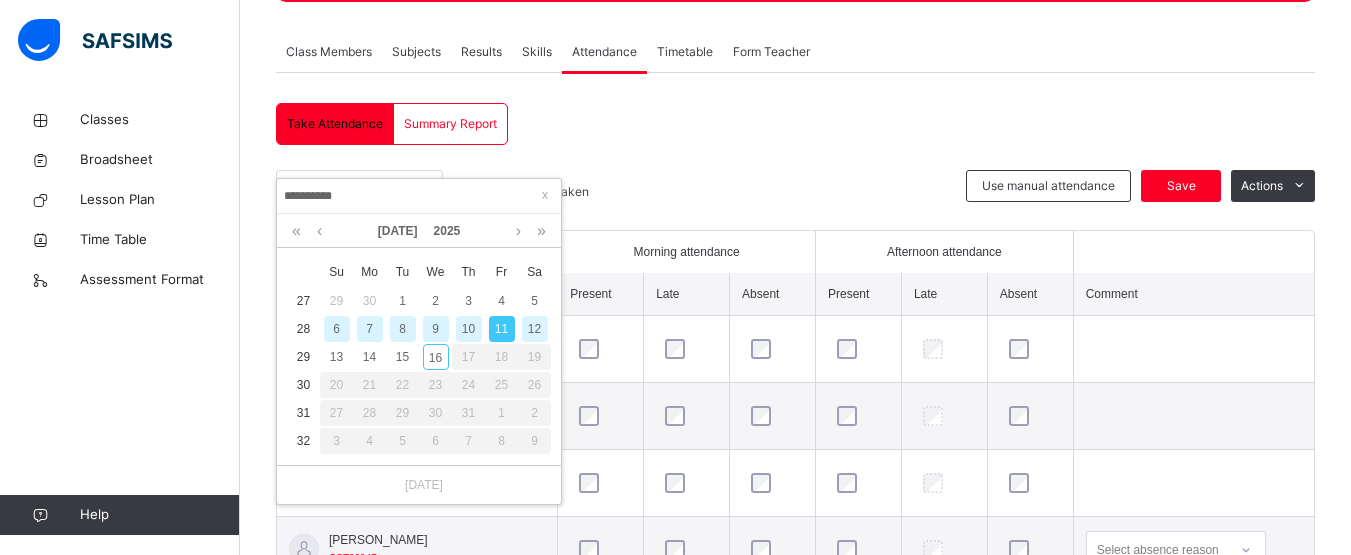 scroll, scrollTop: 345, scrollLeft: 0, axis: vertical 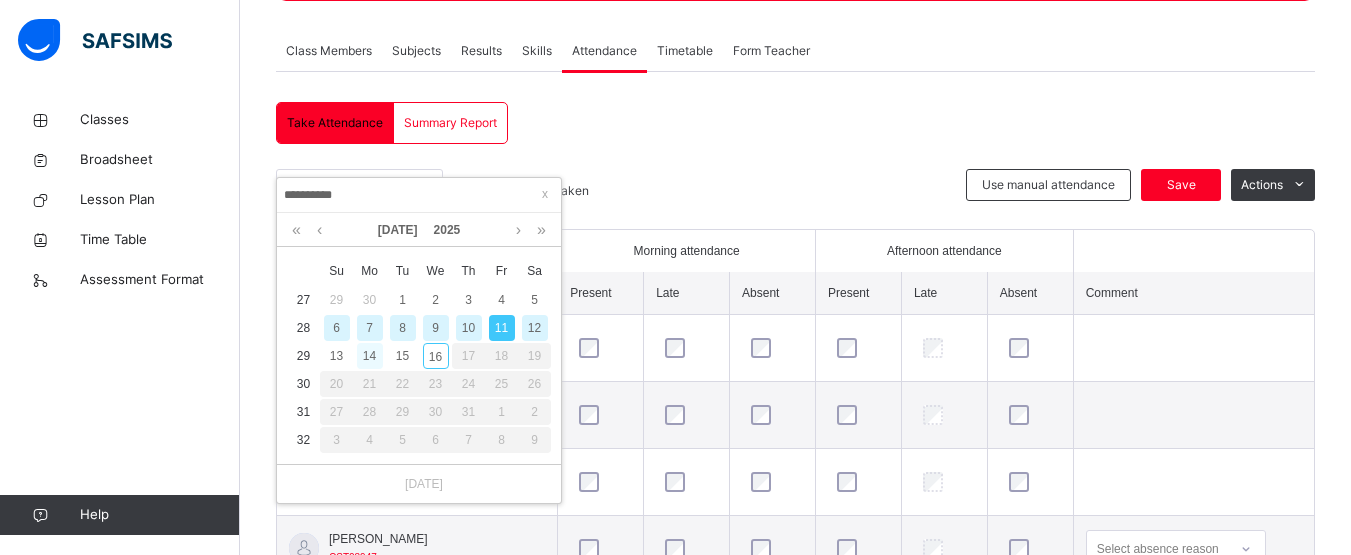click on "14" at bounding box center (370, 356) 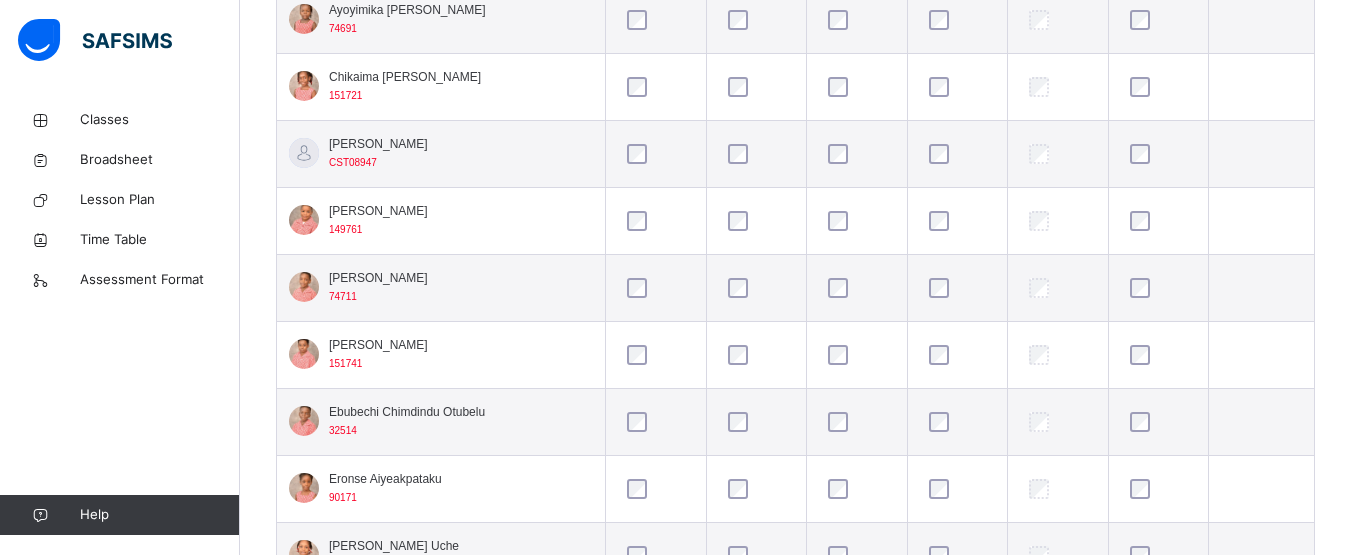 scroll, scrollTop: 741, scrollLeft: 0, axis: vertical 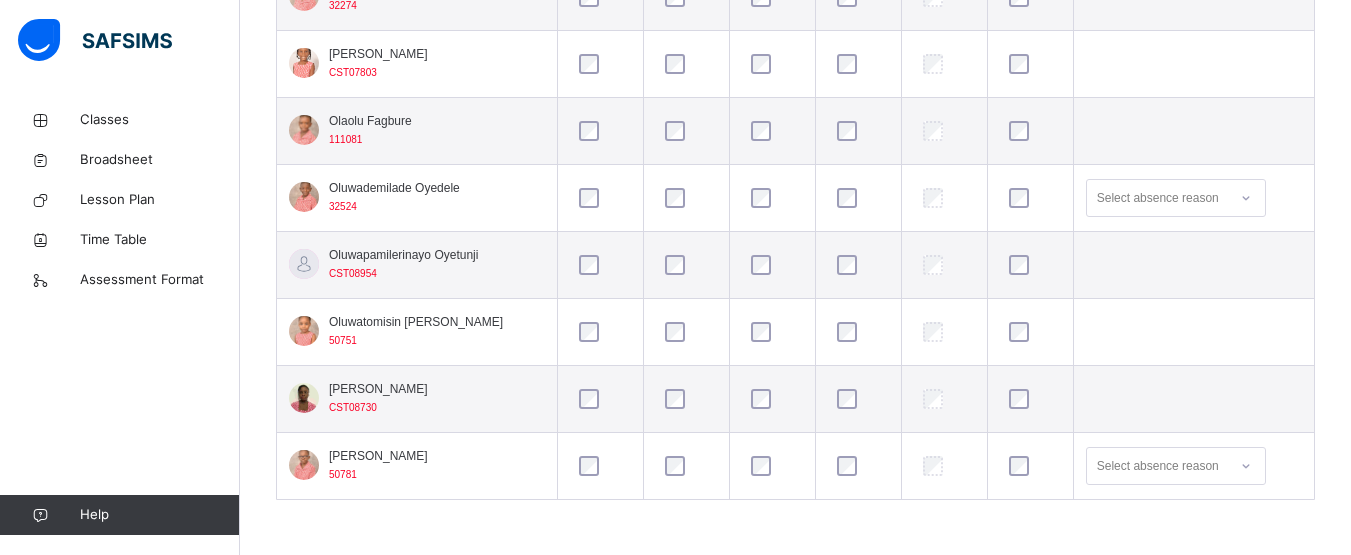 click at bounding box center (773, 198) 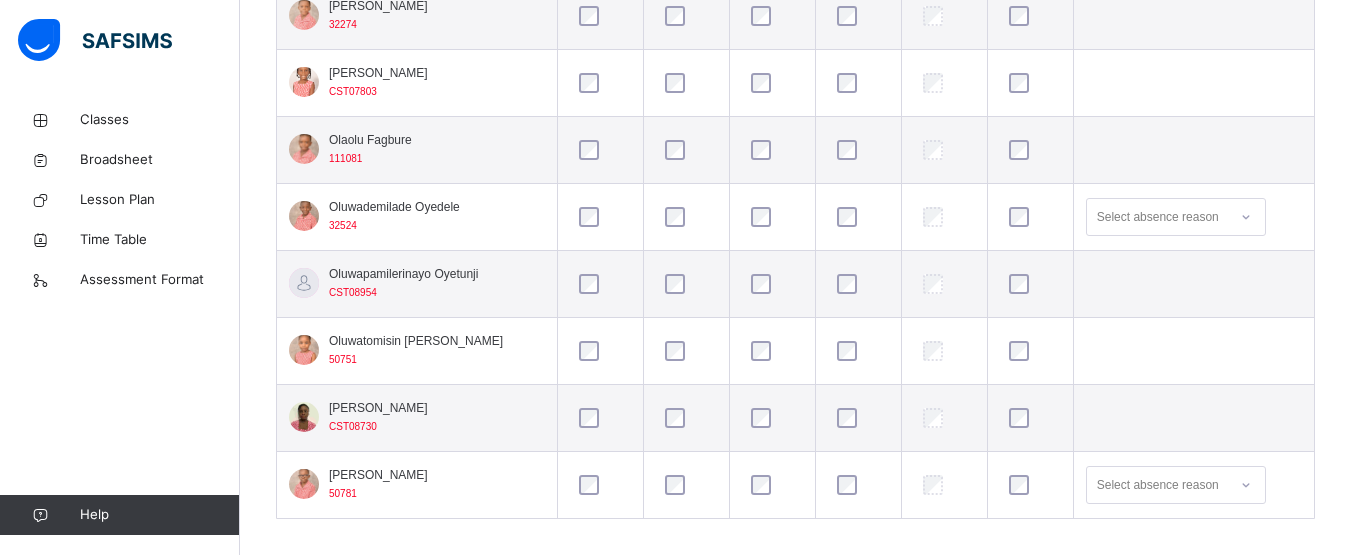 scroll, scrollTop: 1549, scrollLeft: 0, axis: vertical 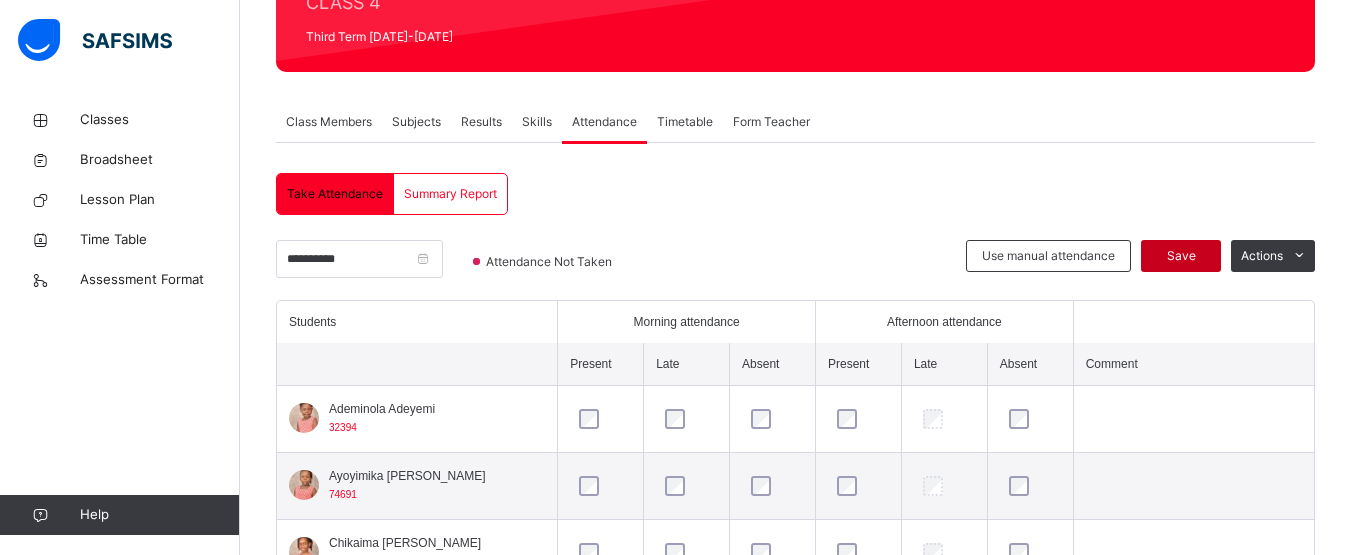 click on "Save" at bounding box center [1181, 256] 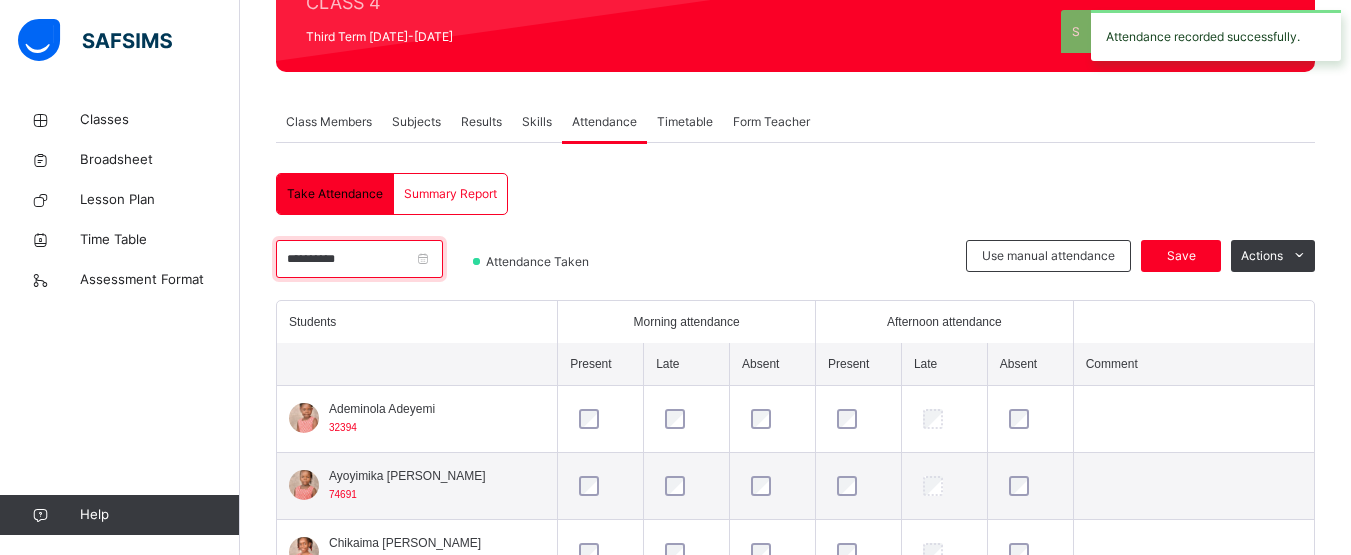 click on "**********" at bounding box center [359, 259] 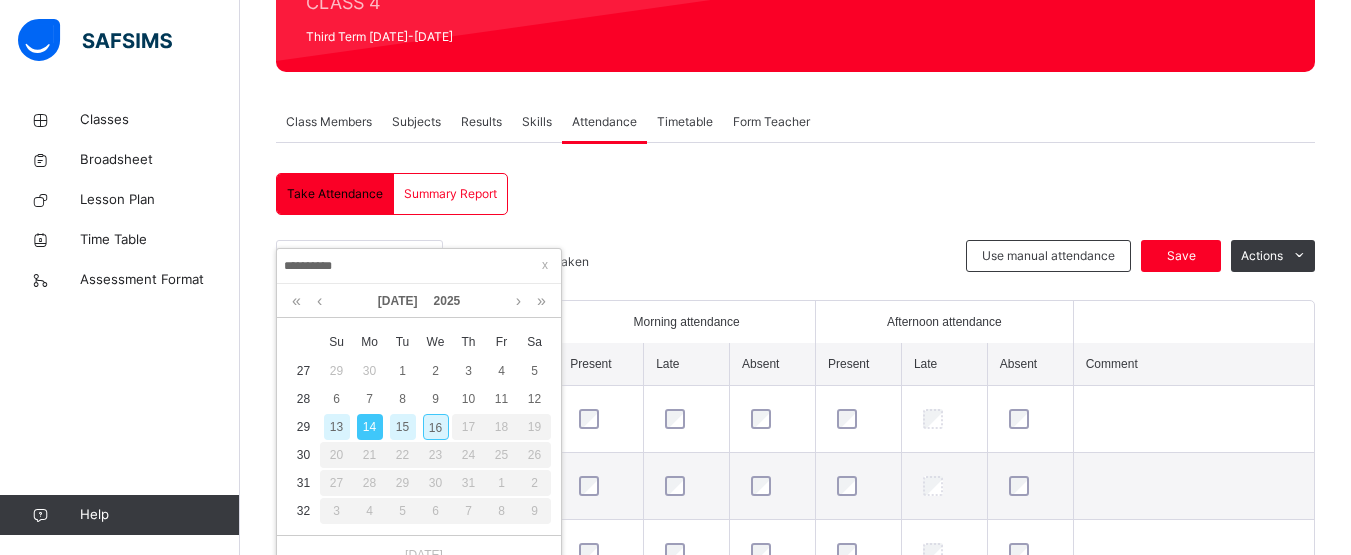 click on "15" at bounding box center [403, 427] 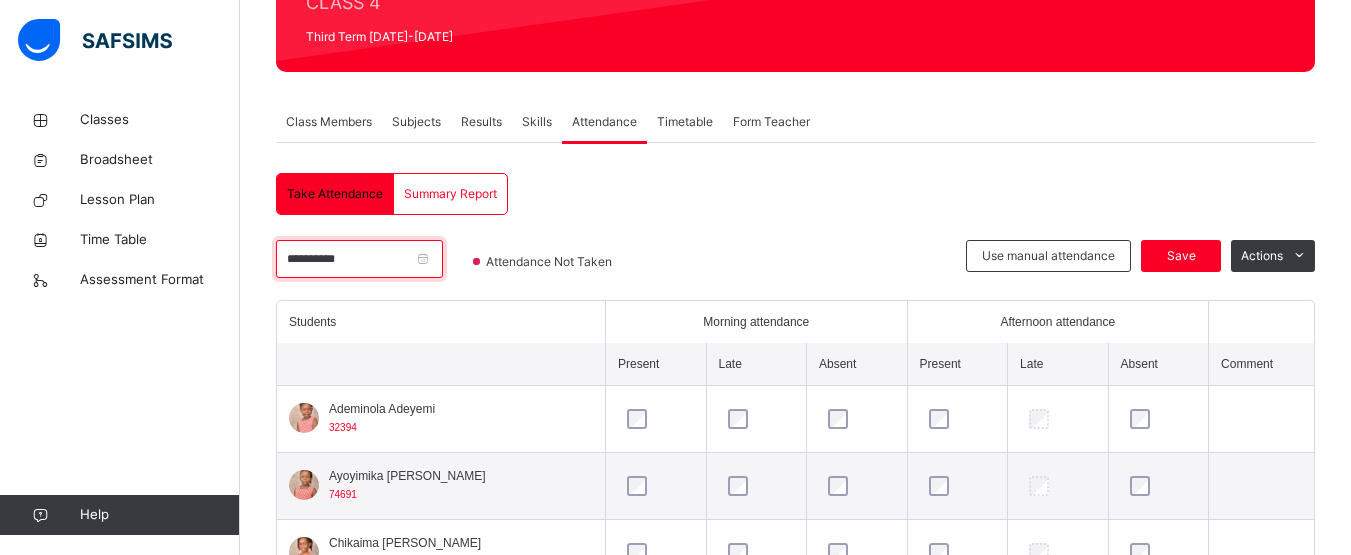 click on "**********" at bounding box center (359, 259) 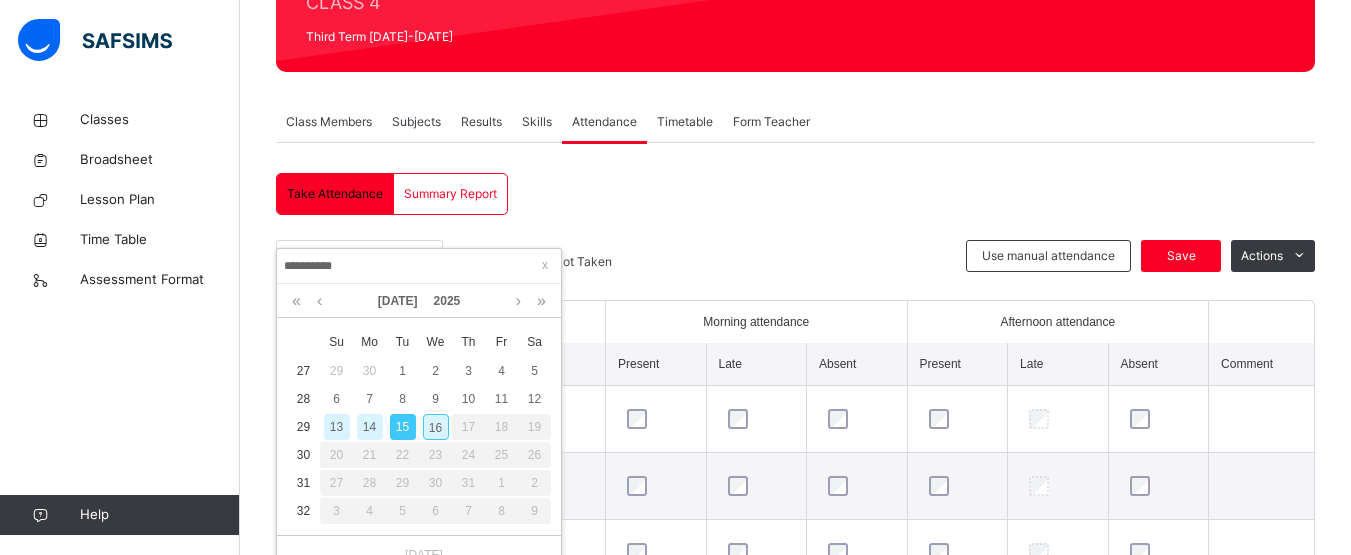 click on "16" at bounding box center (436, 427) 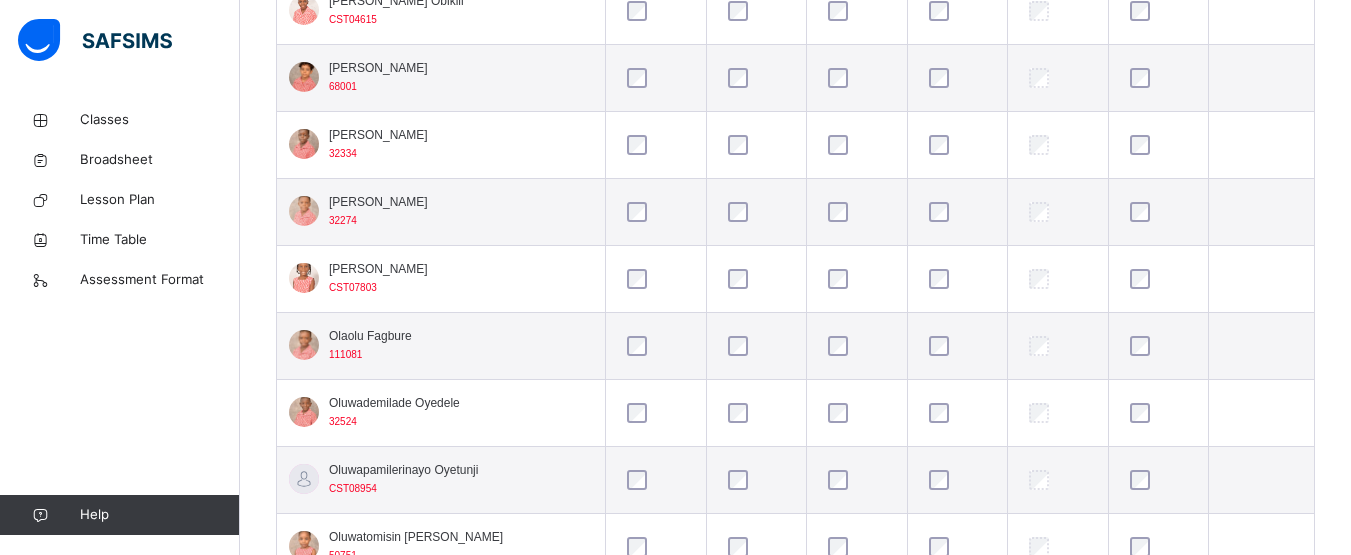 scroll, scrollTop: 1351, scrollLeft: 0, axis: vertical 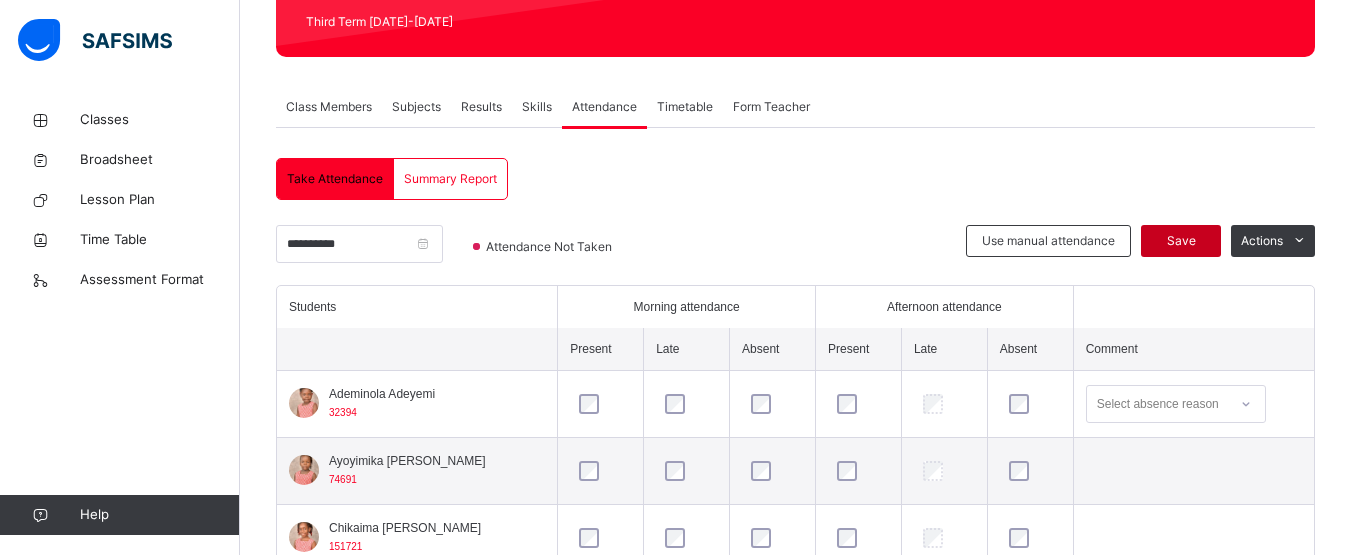click on "Save" at bounding box center (1181, 241) 